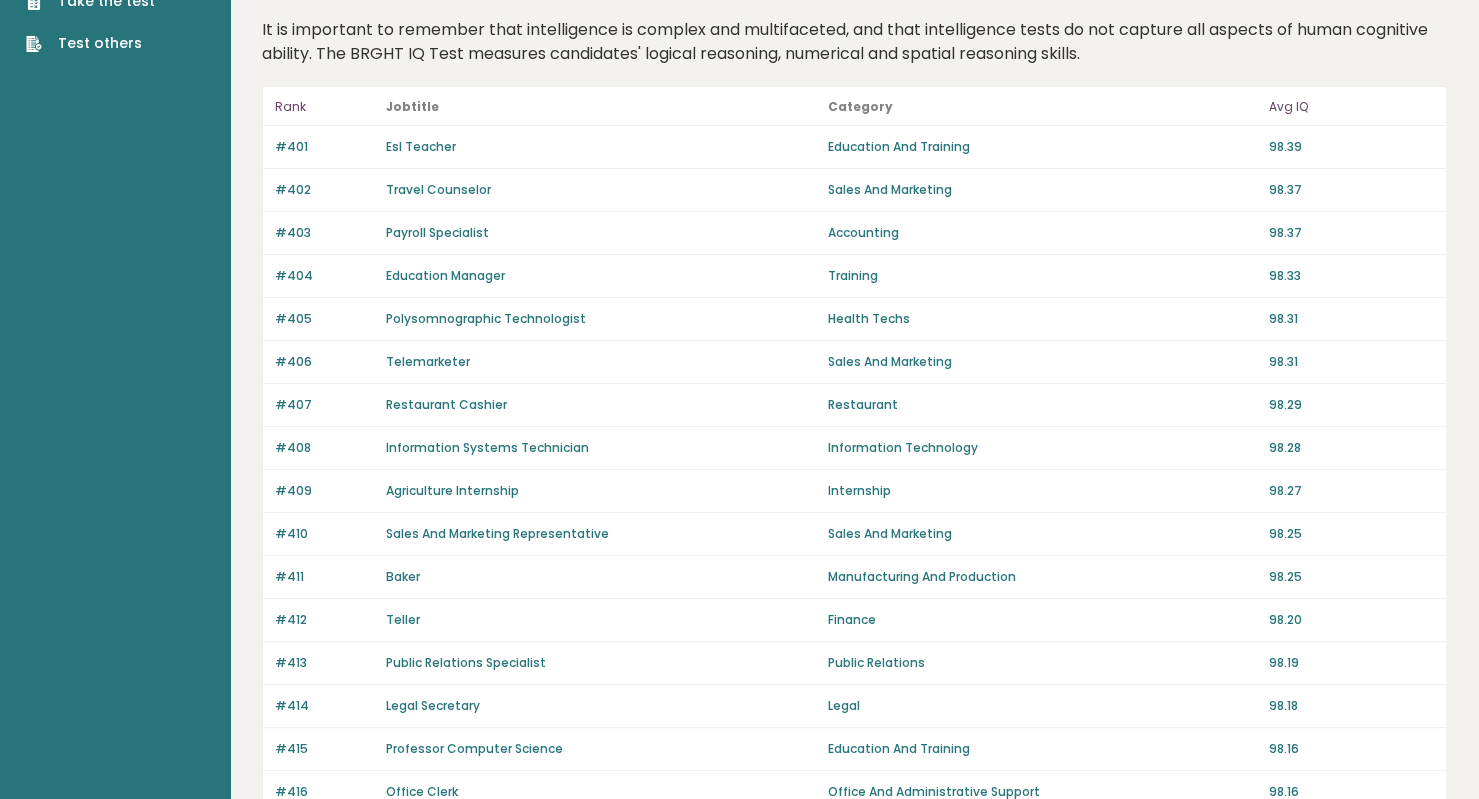 scroll, scrollTop: 0, scrollLeft: 0, axis: both 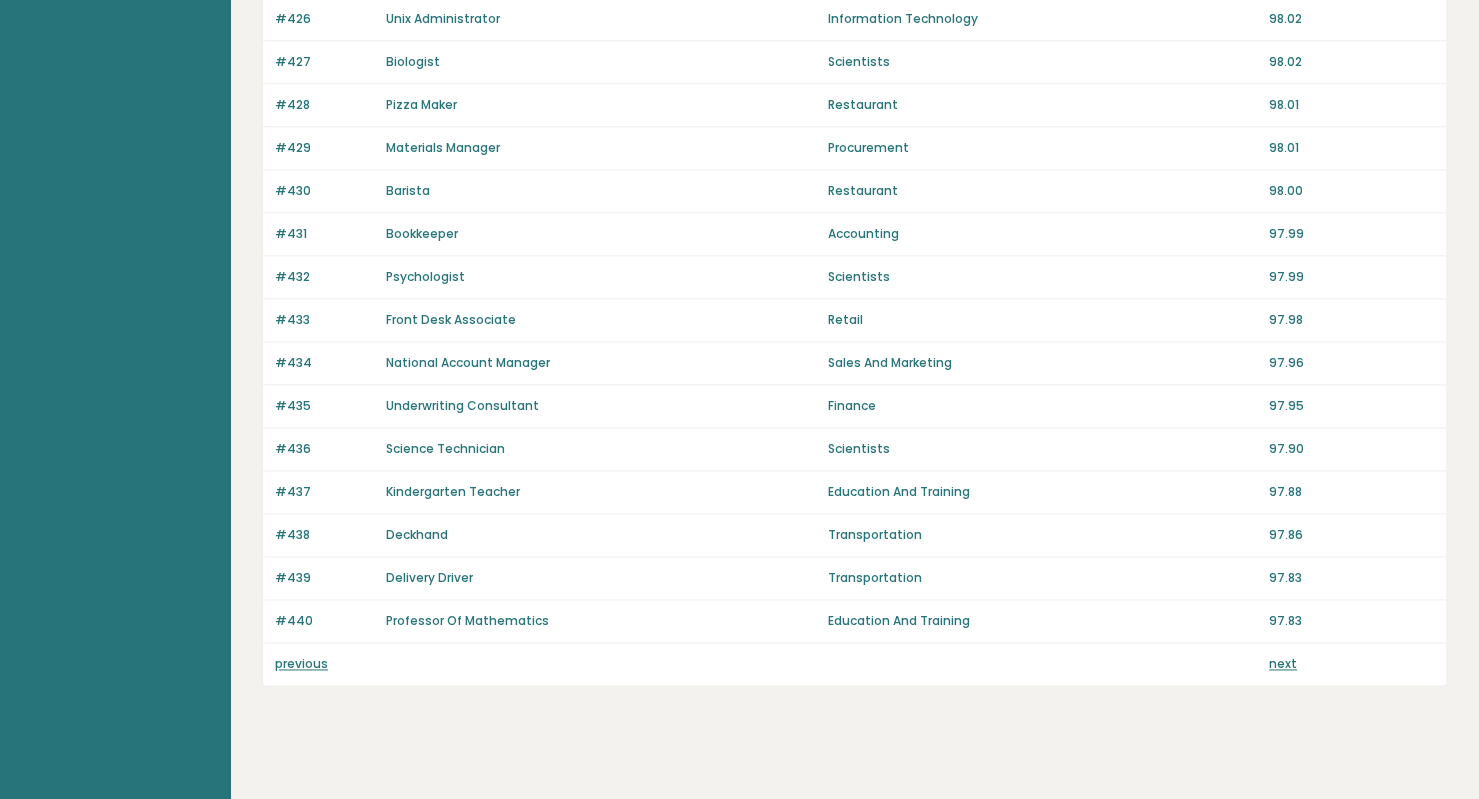 click on "previous" at bounding box center (301, 663) 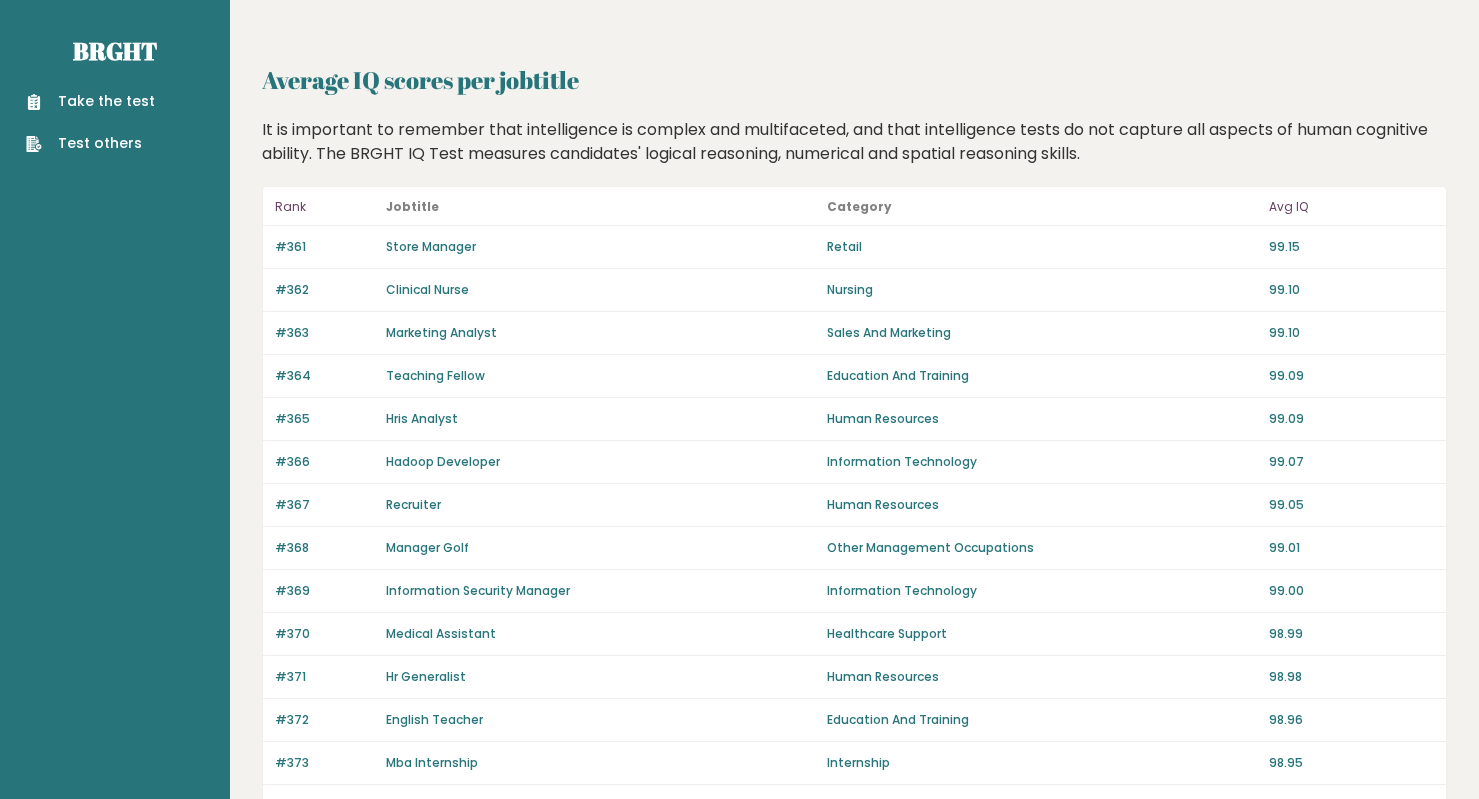 scroll, scrollTop: 0, scrollLeft: 0, axis: both 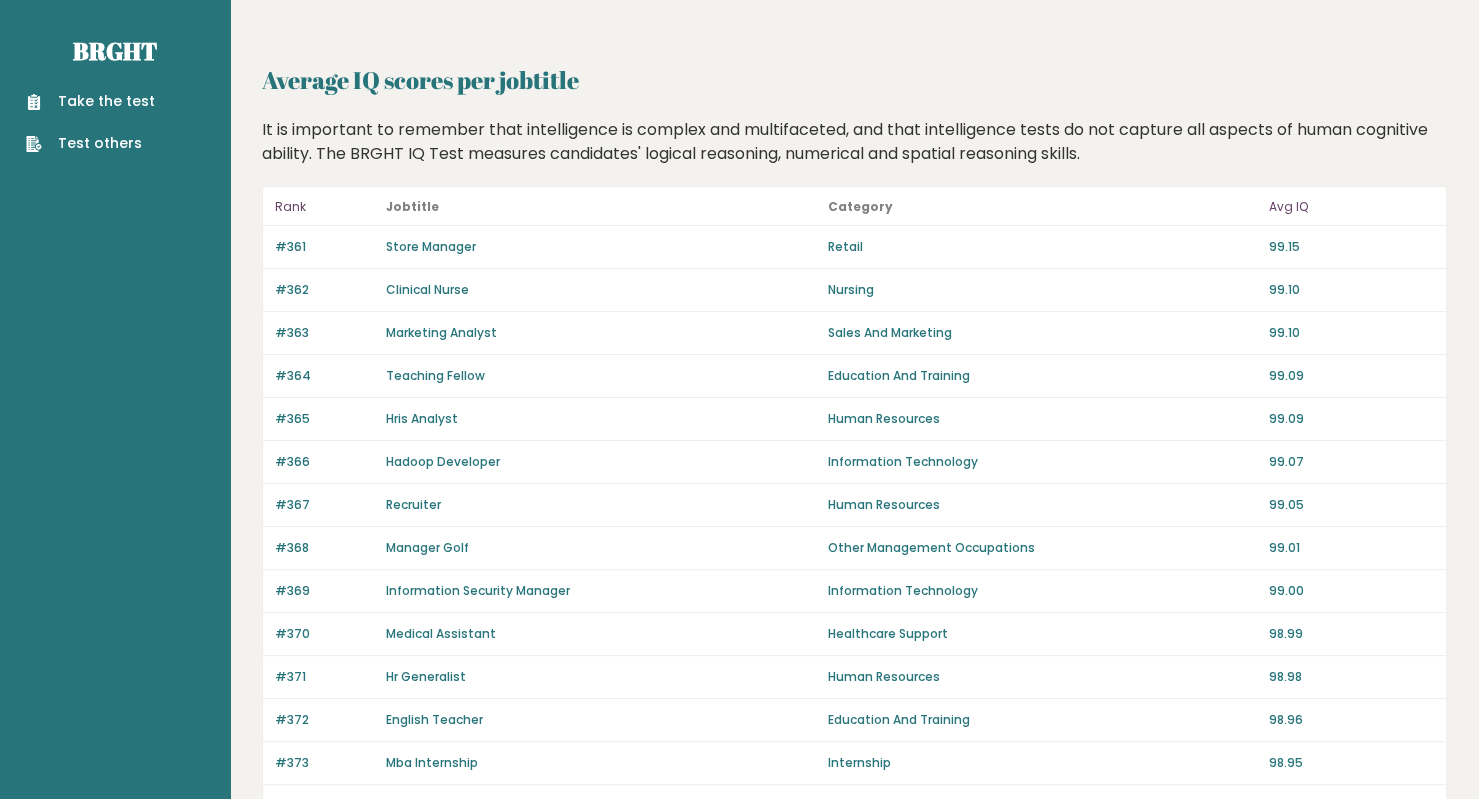 click on "Avg IQ" at bounding box center (1351, 207) 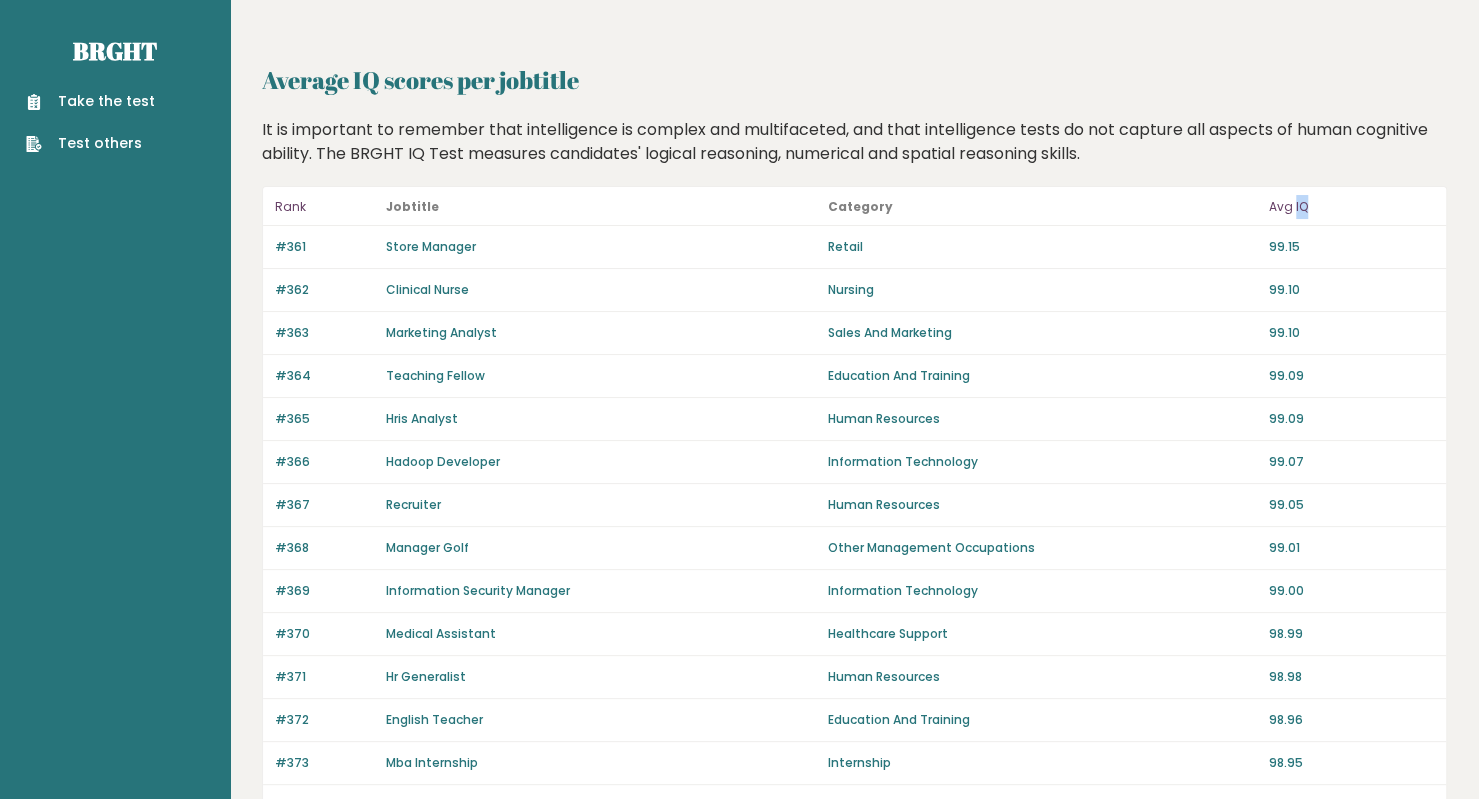 click on "Avg IQ" at bounding box center (1351, 207) 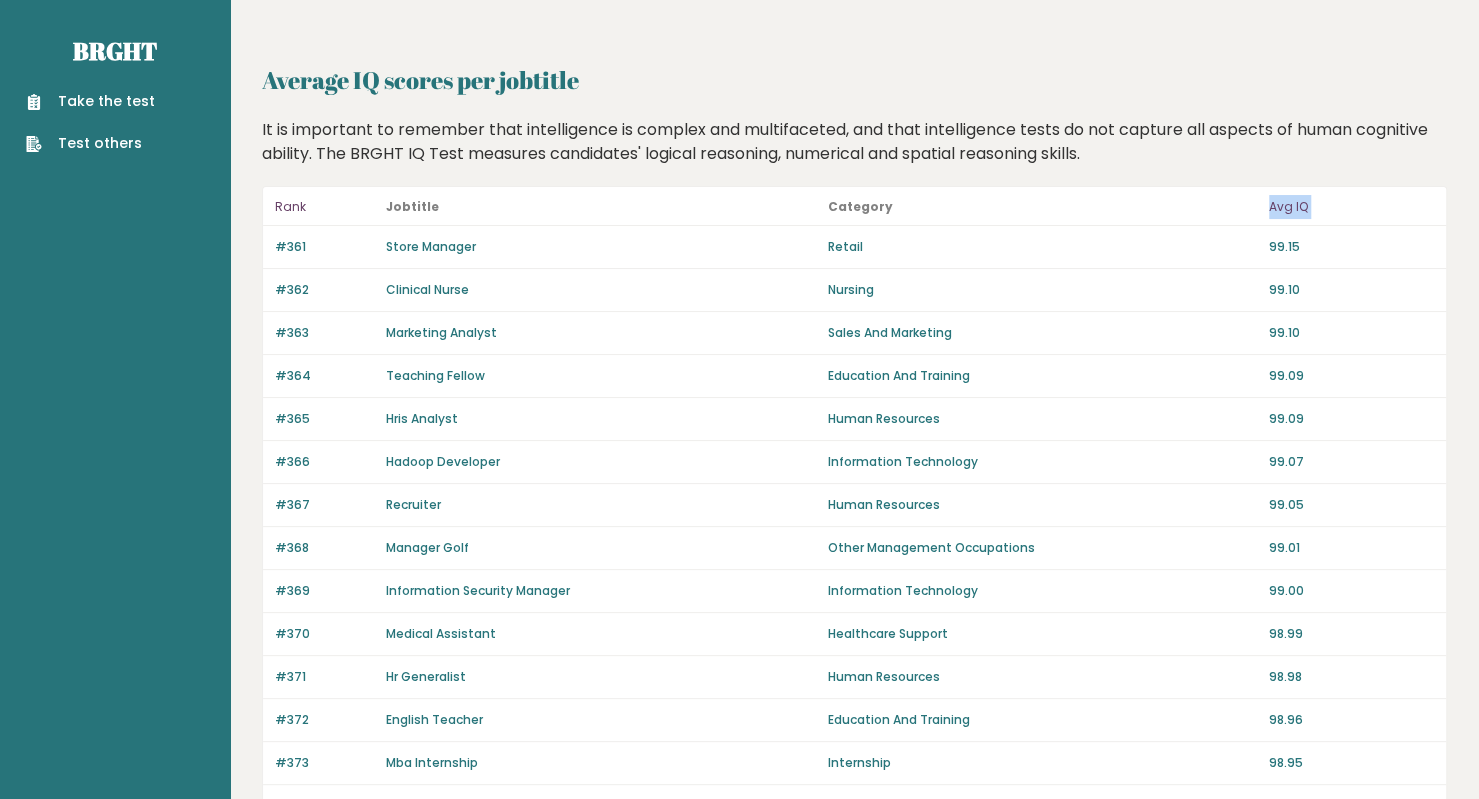 click on "Avg IQ" at bounding box center [1351, 207] 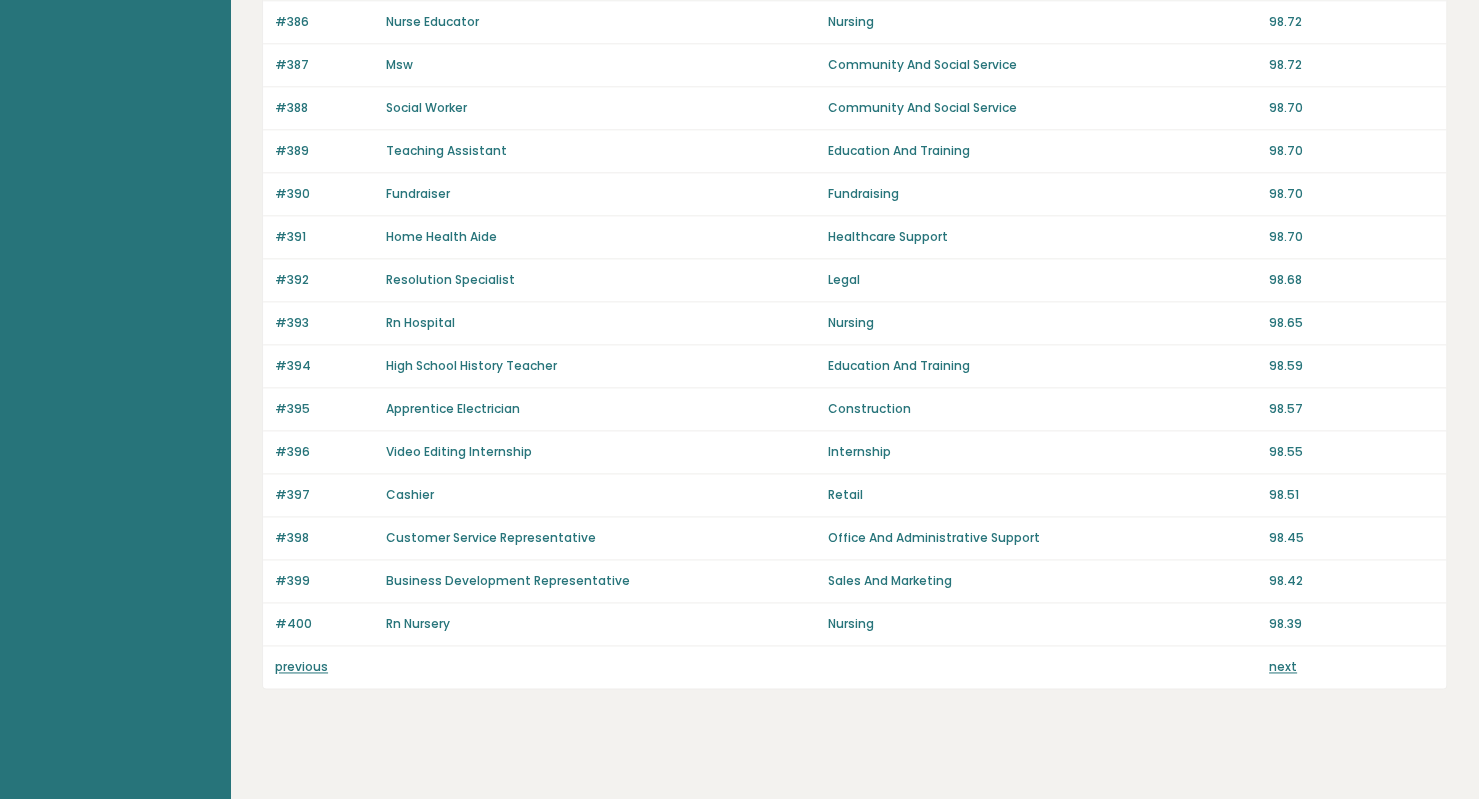 scroll, scrollTop: 1303, scrollLeft: 0, axis: vertical 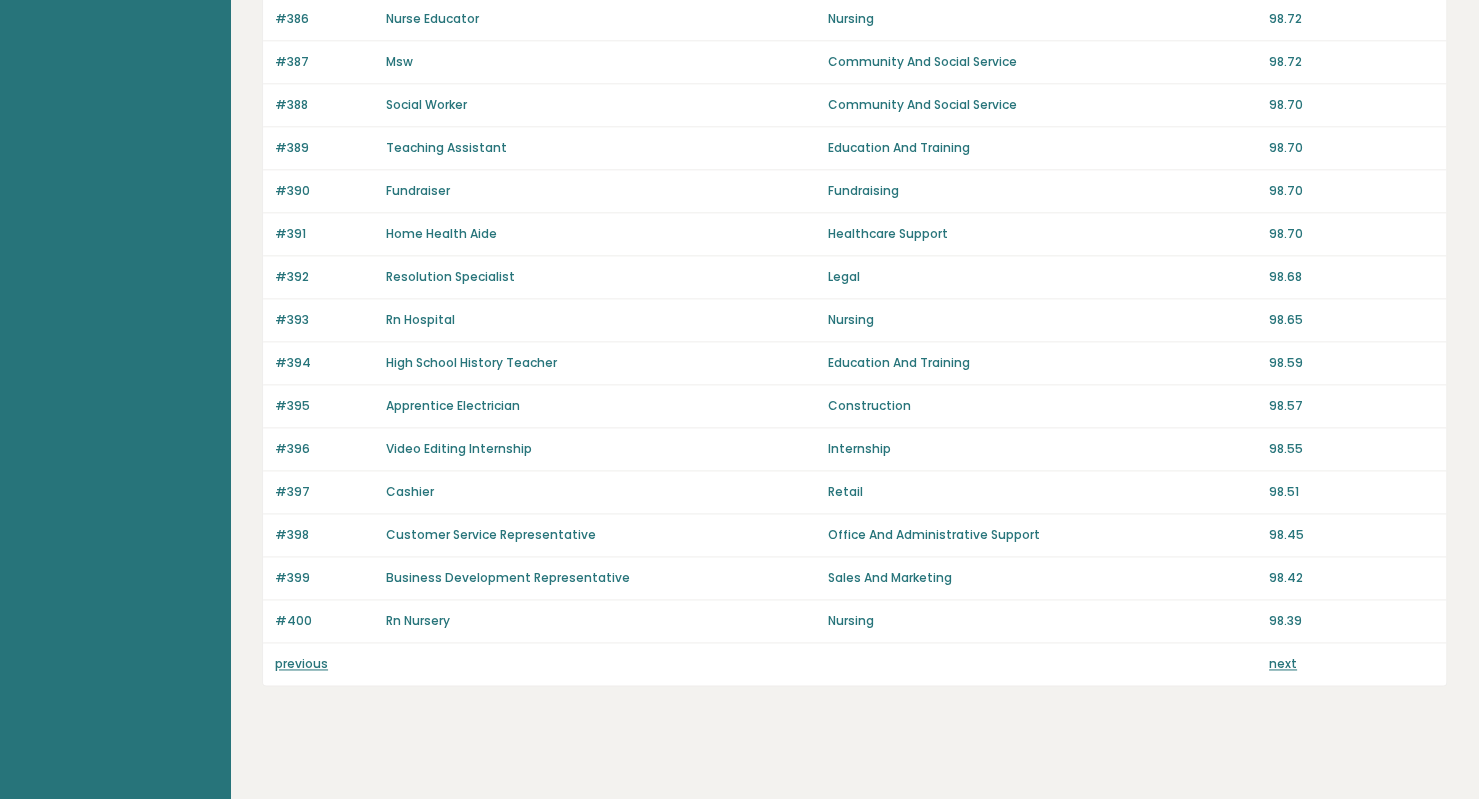 click on "previous" at bounding box center [301, 663] 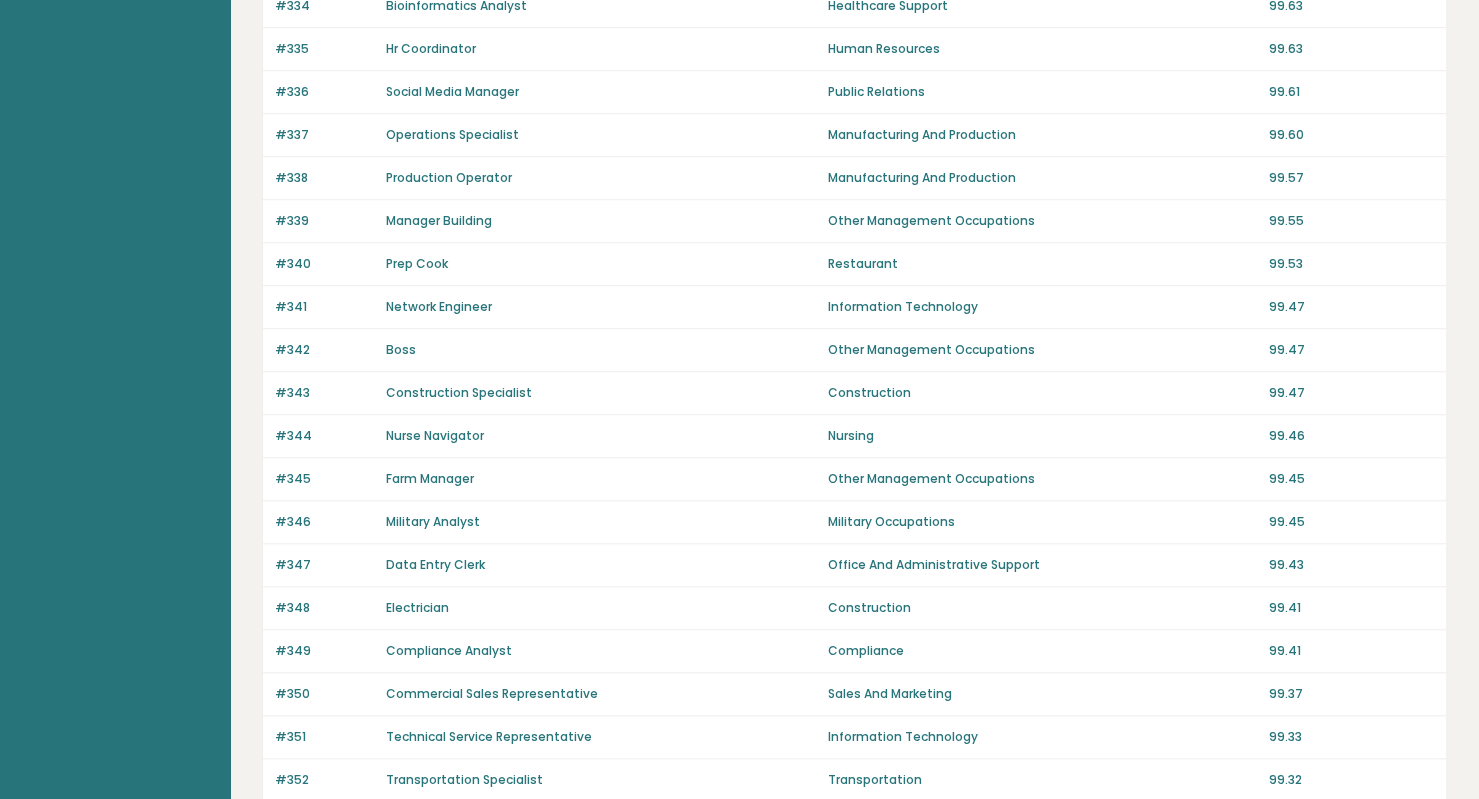 scroll, scrollTop: 1303, scrollLeft: 0, axis: vertical 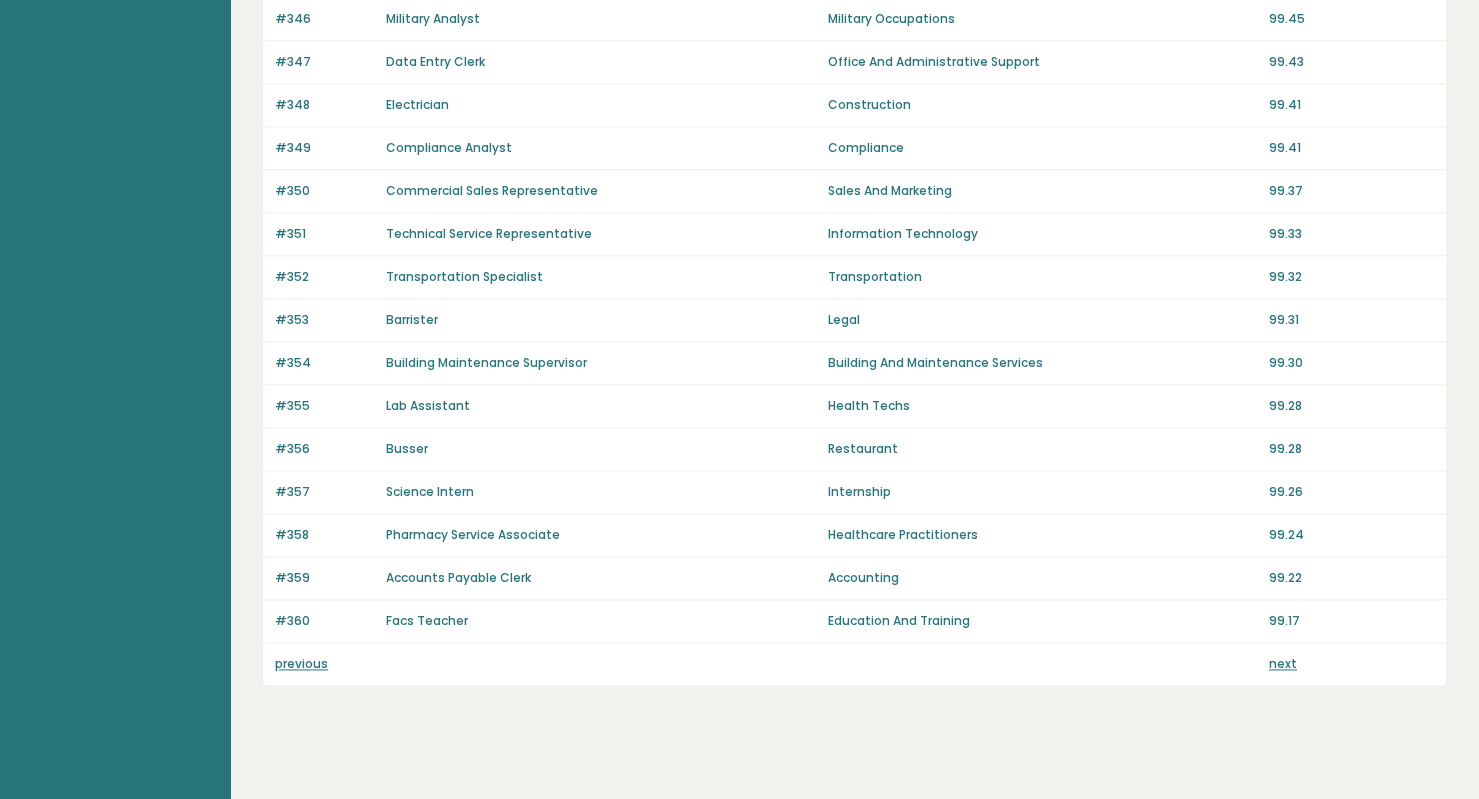 click on "previous" at bounding box center [301, 663] 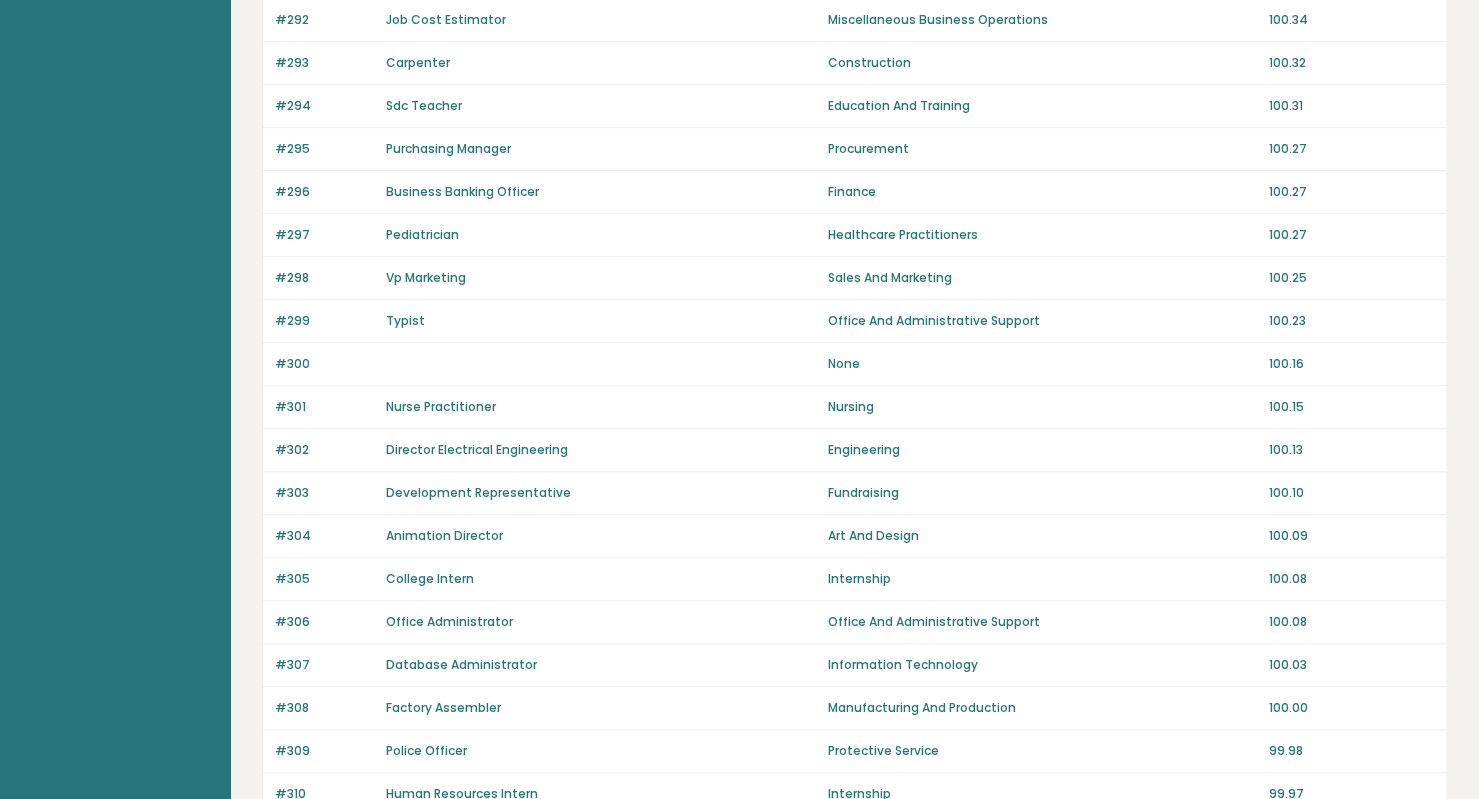 scroll, scrollTop: 1300, scrollLeft: 0, axis: vertical 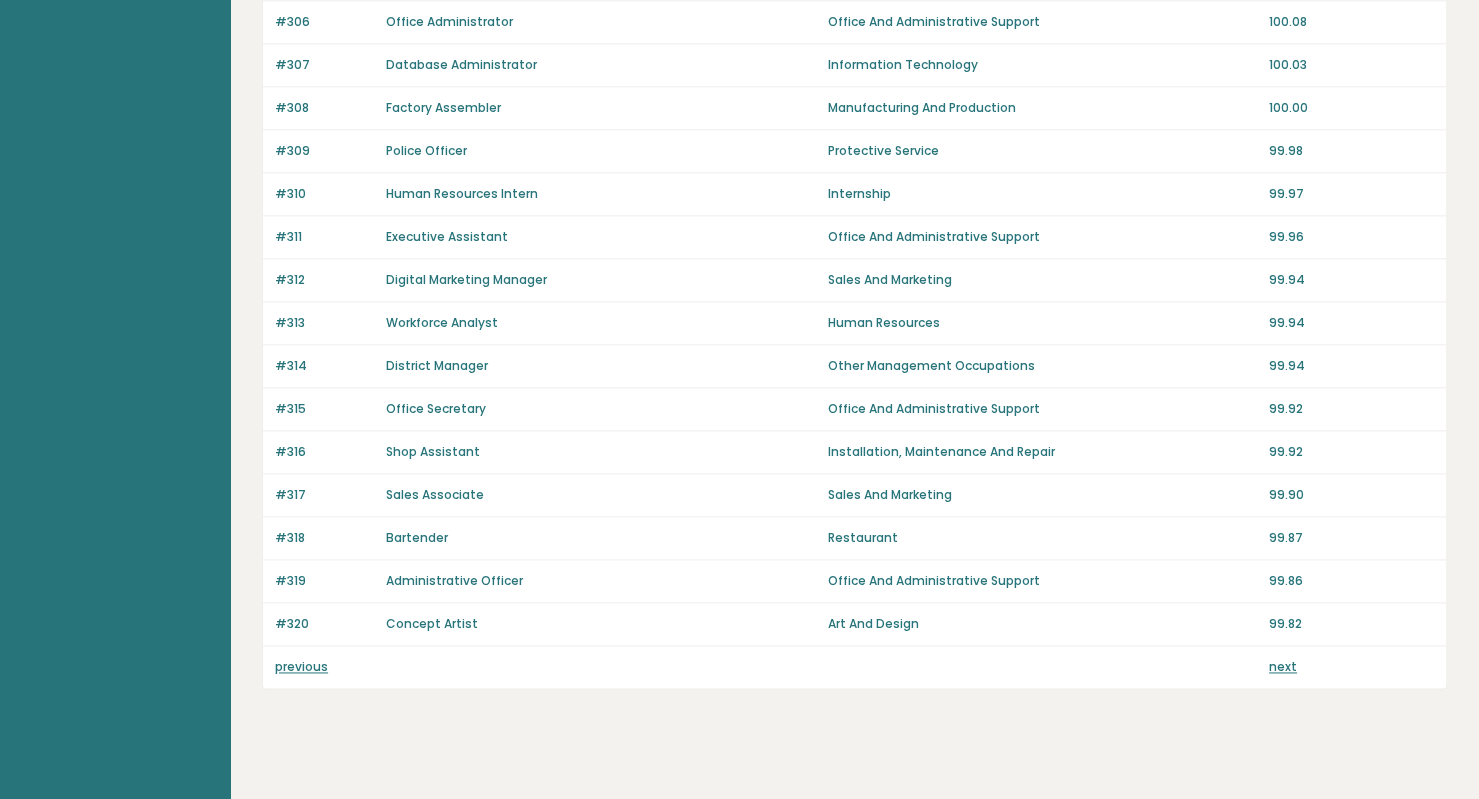 click on "previous
next" at bounding box center [854, 667] 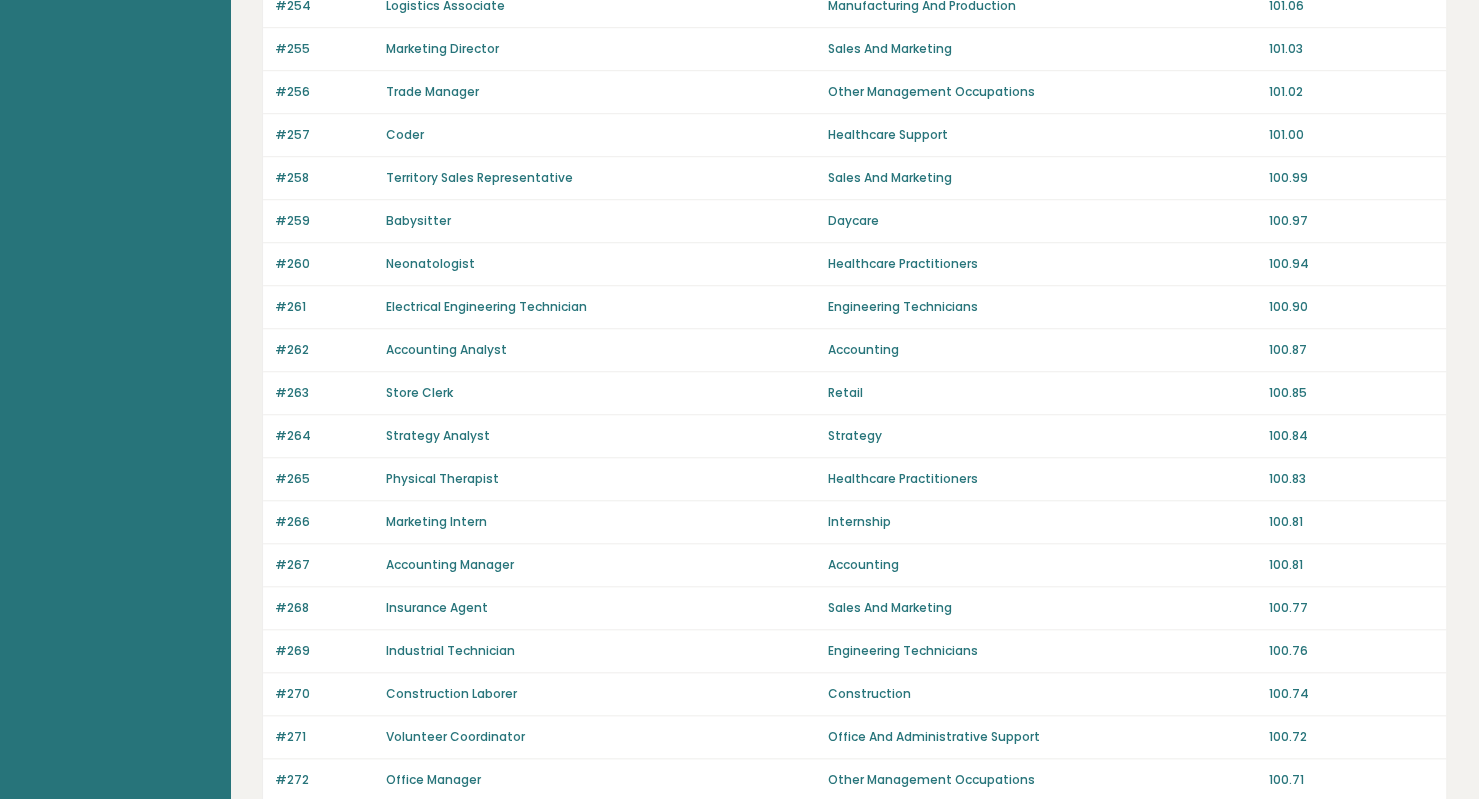 scroll, scrollTop: 1300, scrollLeft: 0, axis: vertical 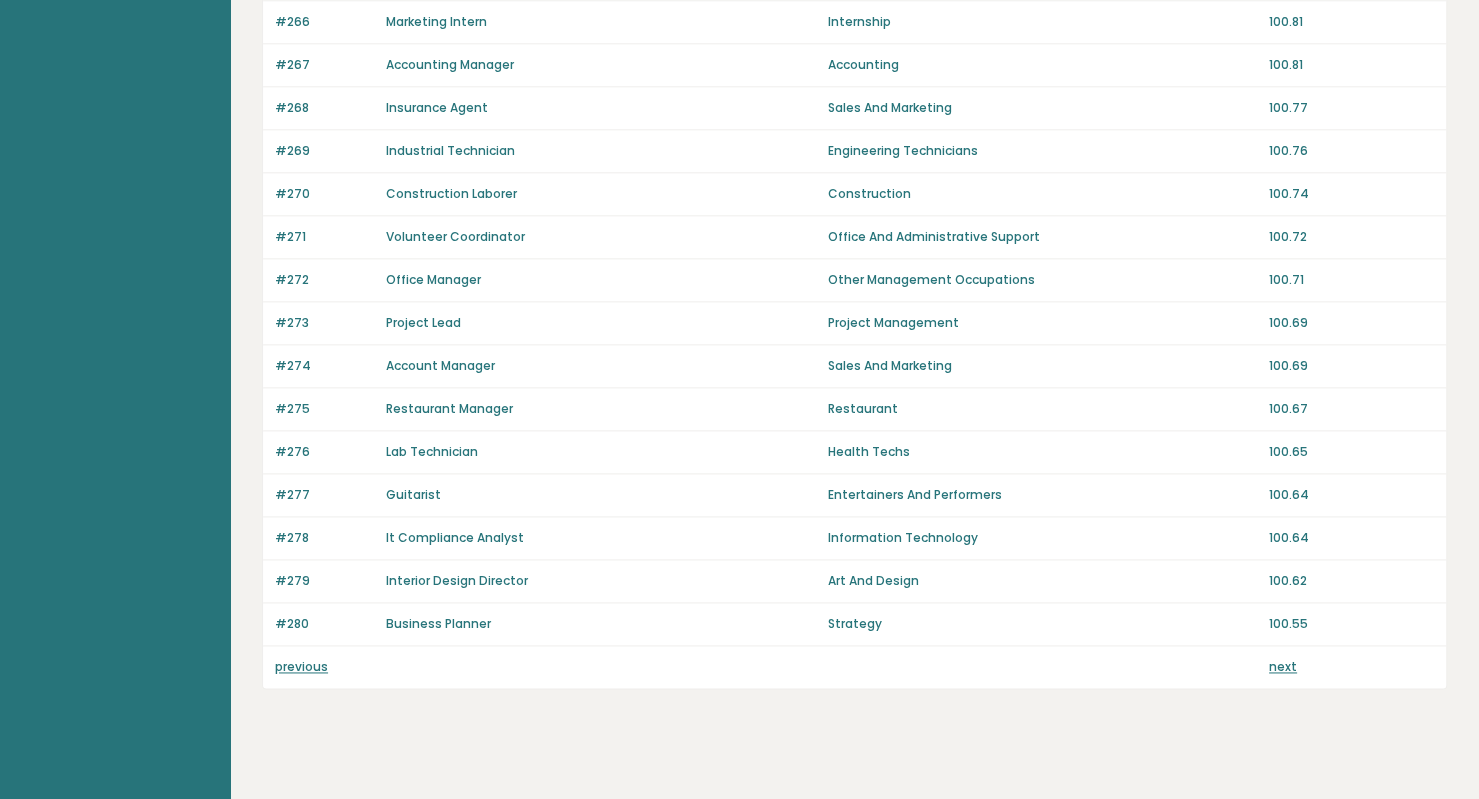 click on "previous" at bounding box center [301, 666] 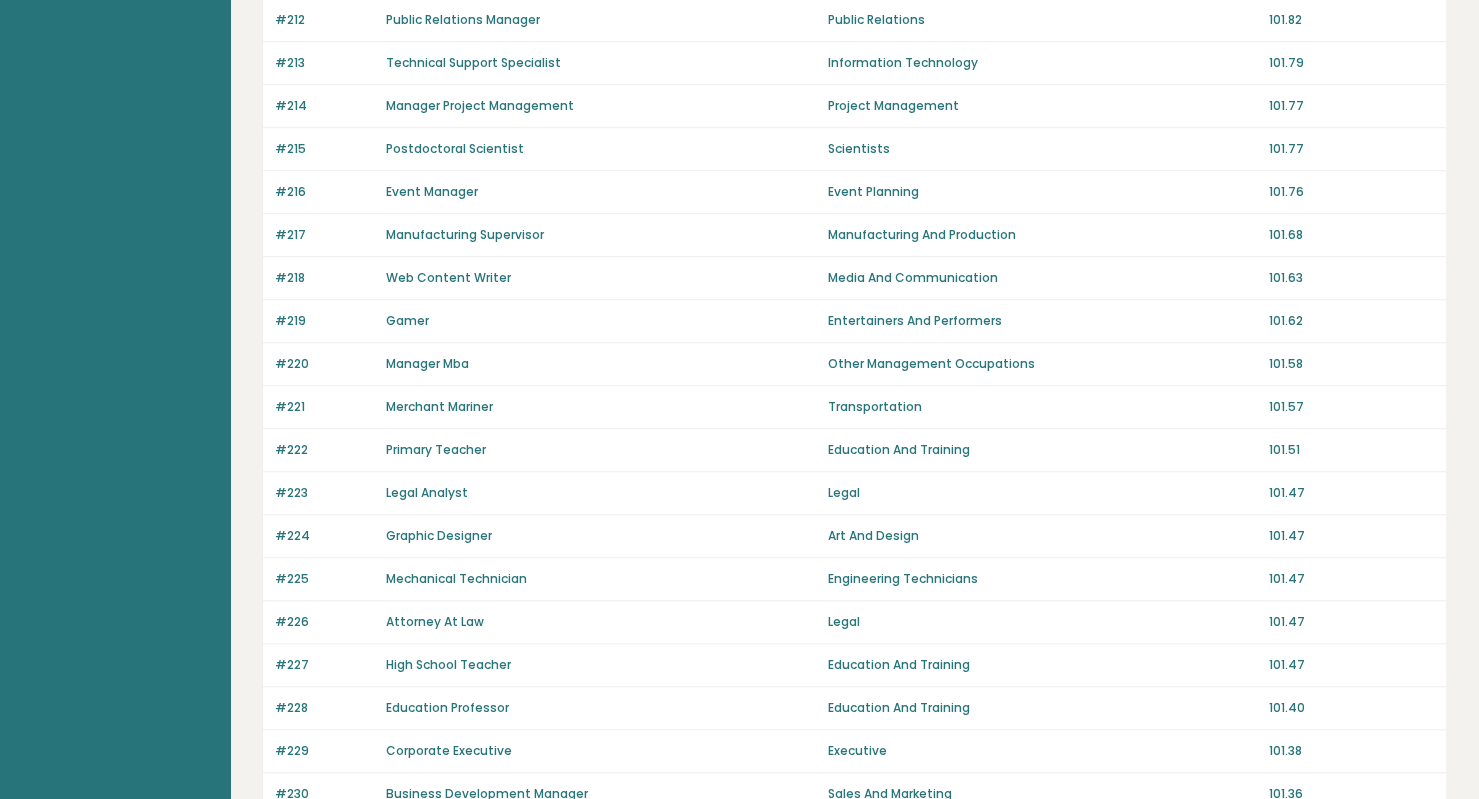 scroll, scrollTop: 1300, scrollLeft: 0, axis: vertical 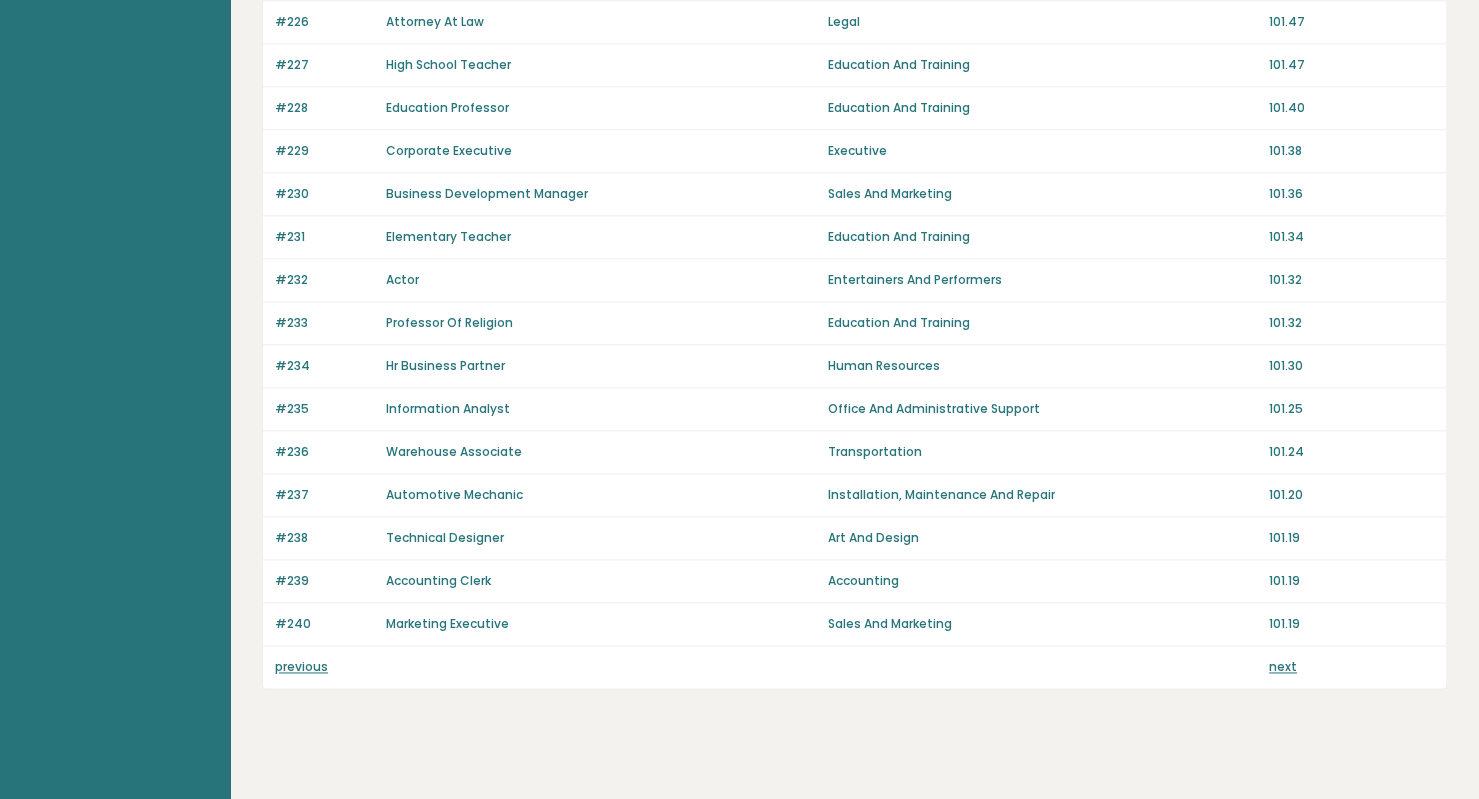 click on "next" at bounding box center [1283, 666] 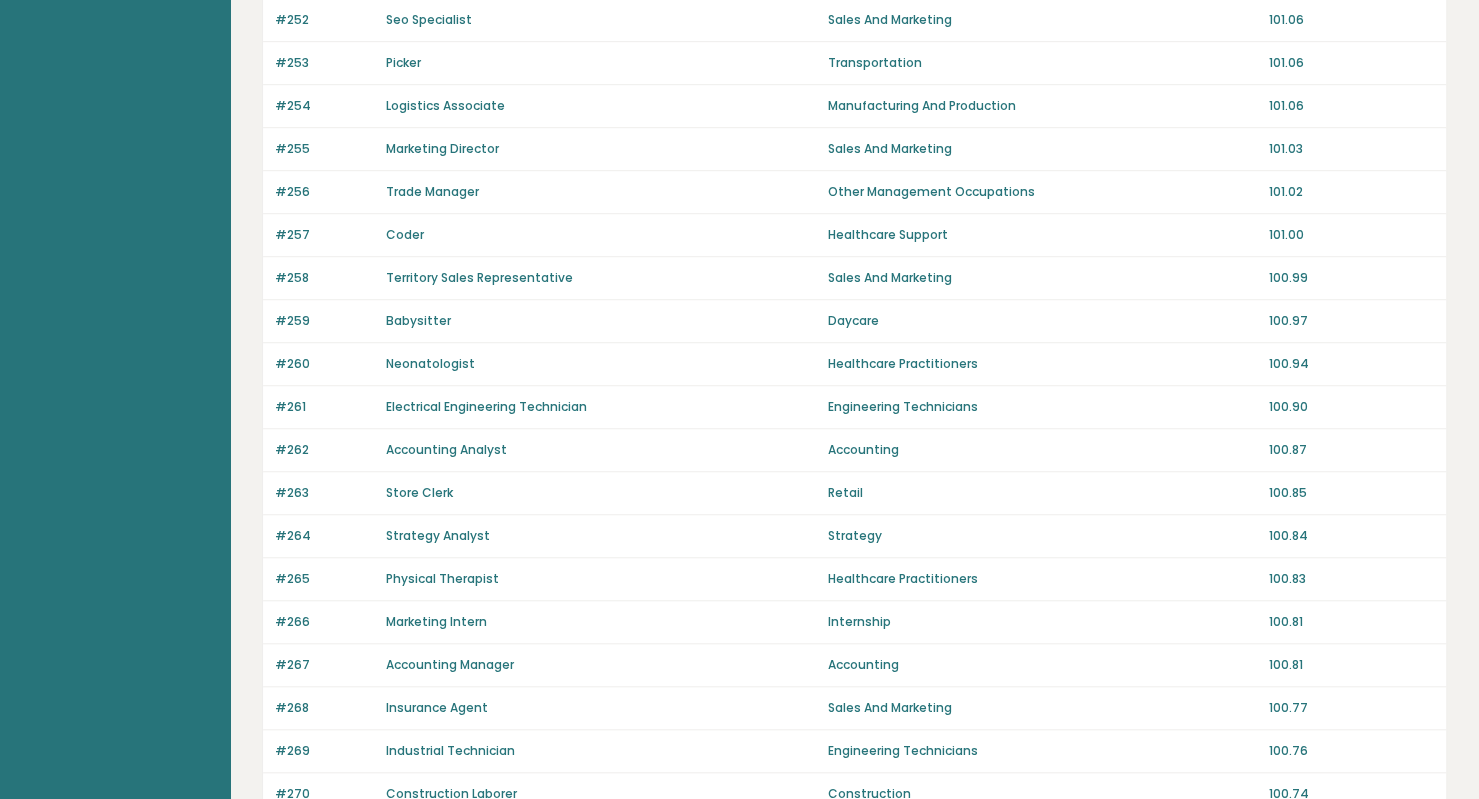 scroll, scrollTop: 1200, scrollLeft: 0, axis: vertical 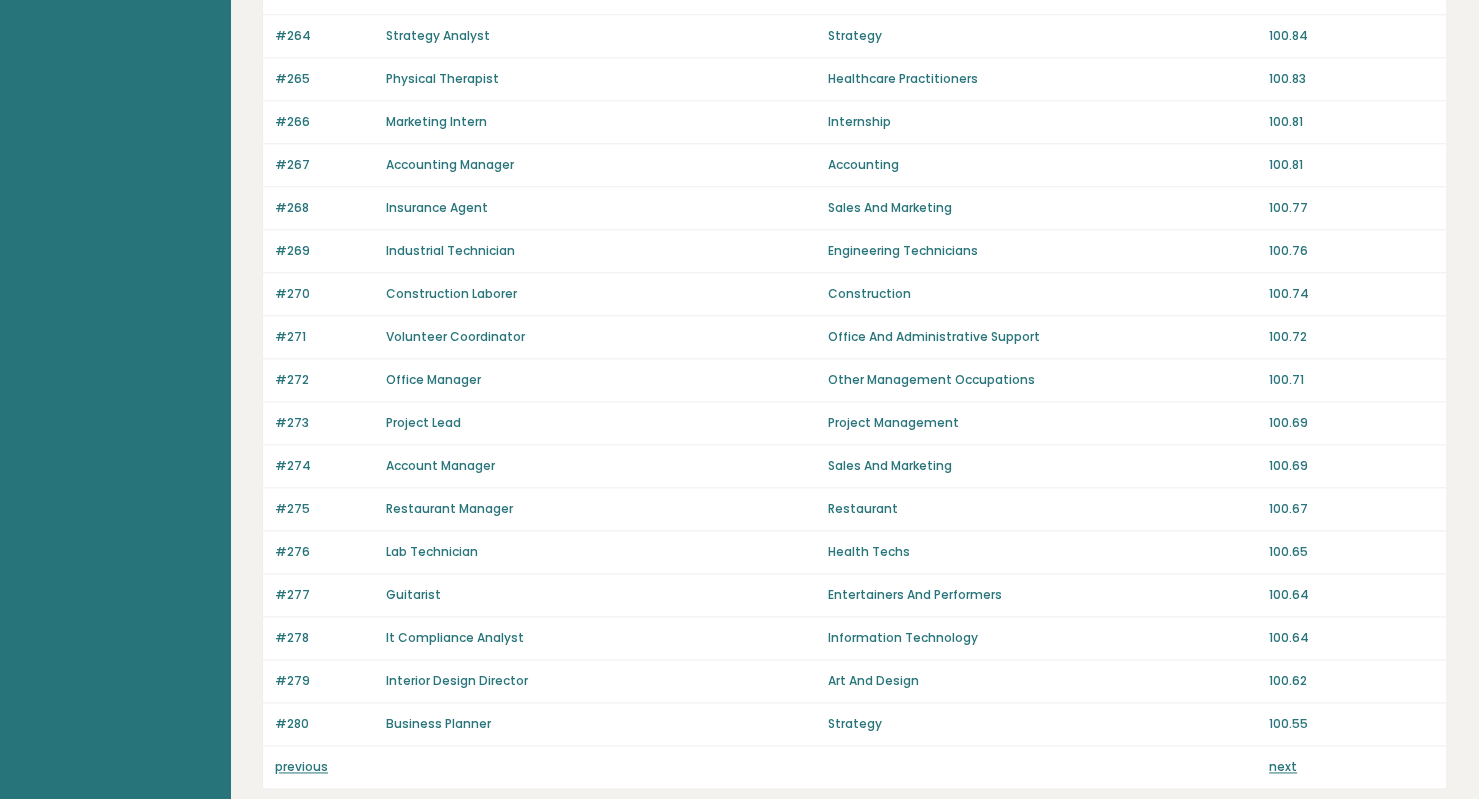 click on "next" at bounding box center (1283, 766) 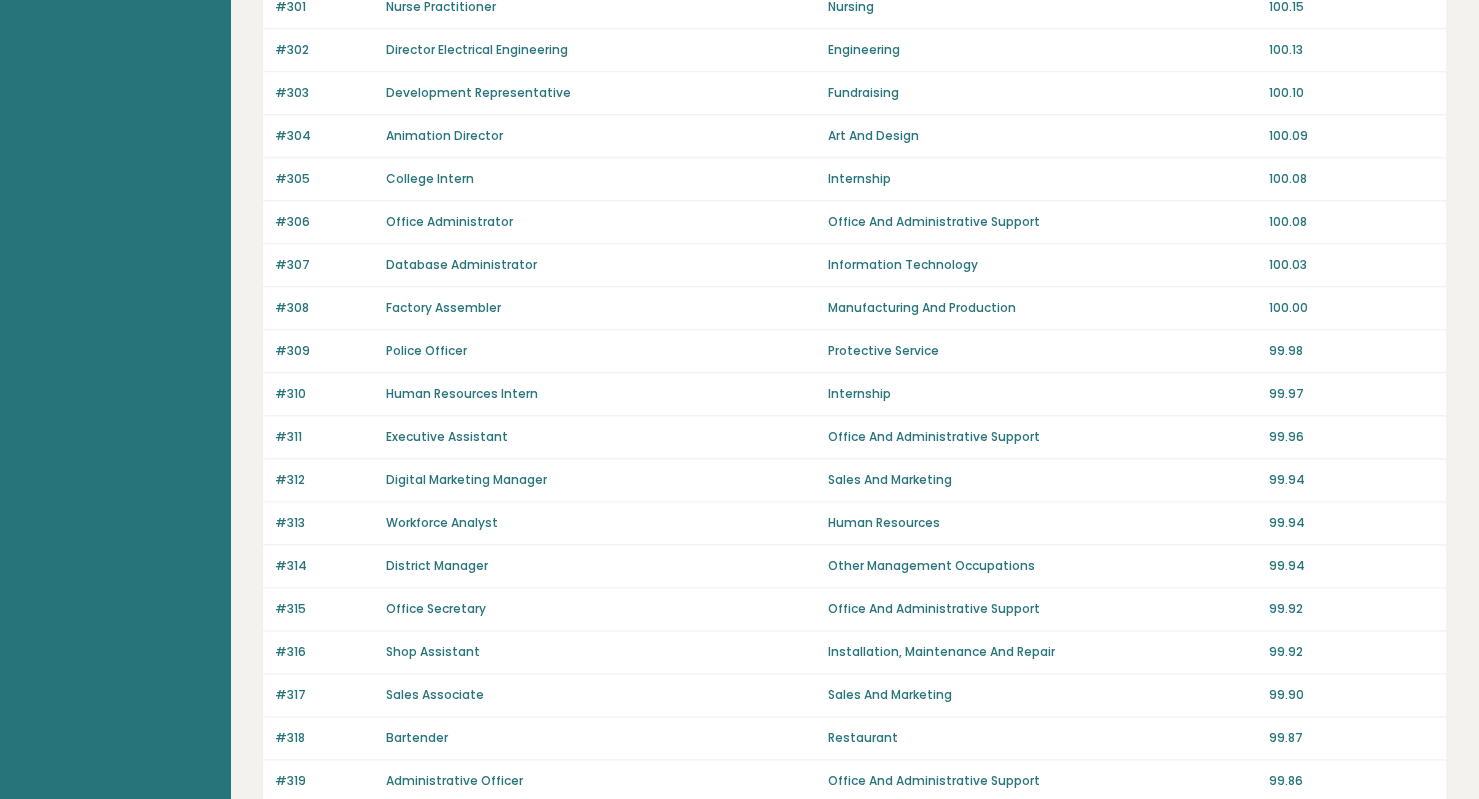 scroll, scrollTop: 1303, scrollLeft: 0, axis: vertical 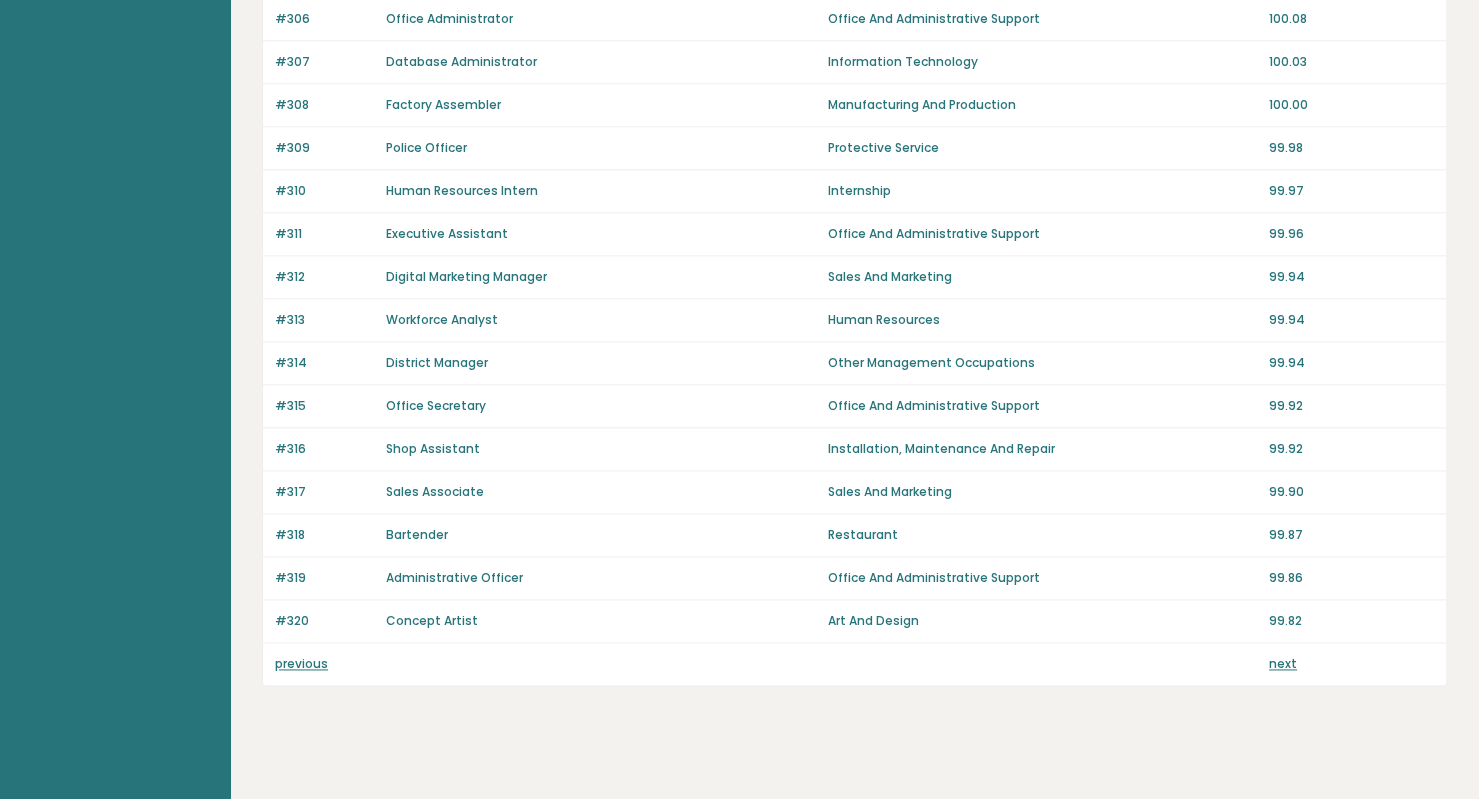 click on "next" at bounding box center (1351, 664) 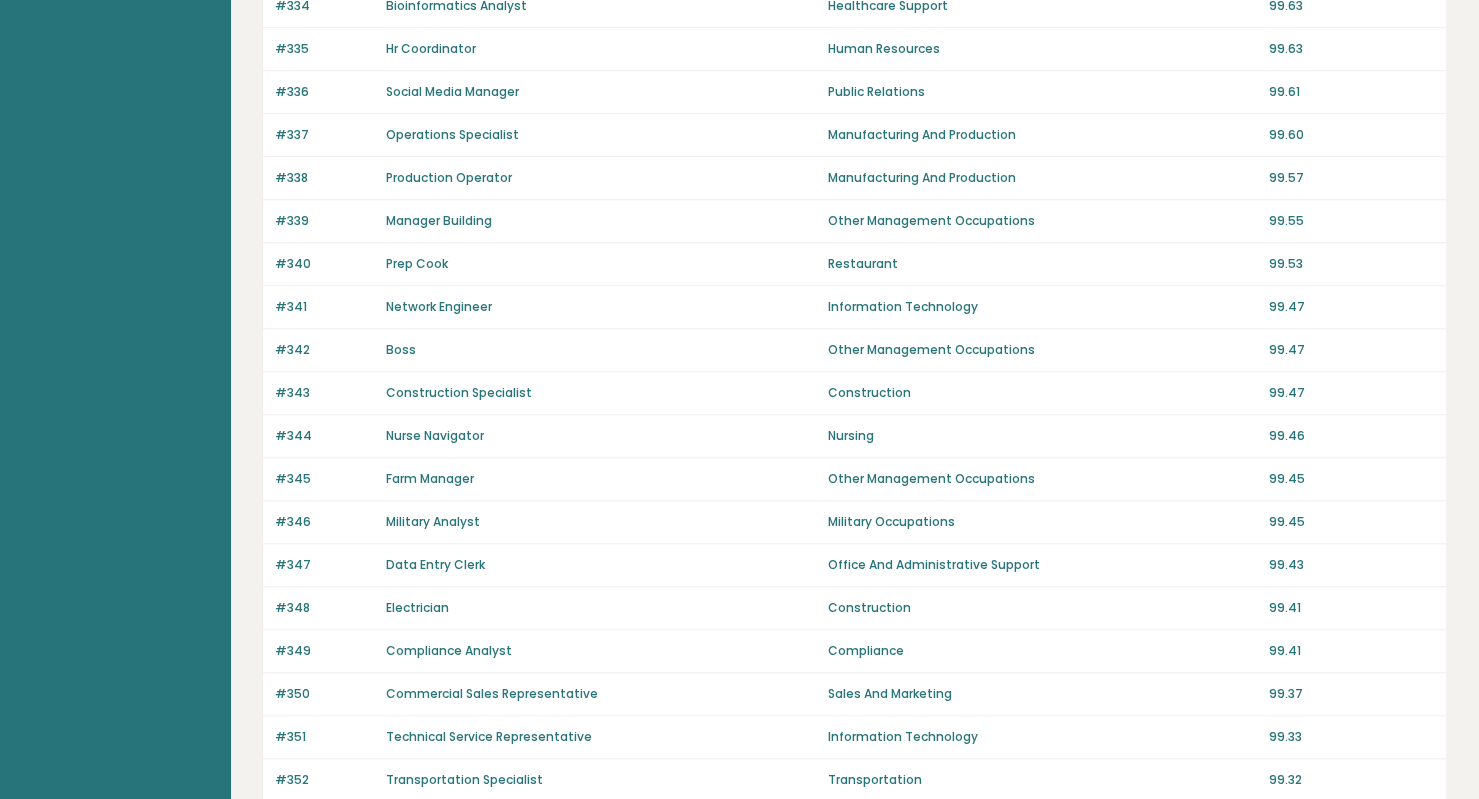 scroll, scrollTop: 1300, scrollLeft: 0, axis: vertical 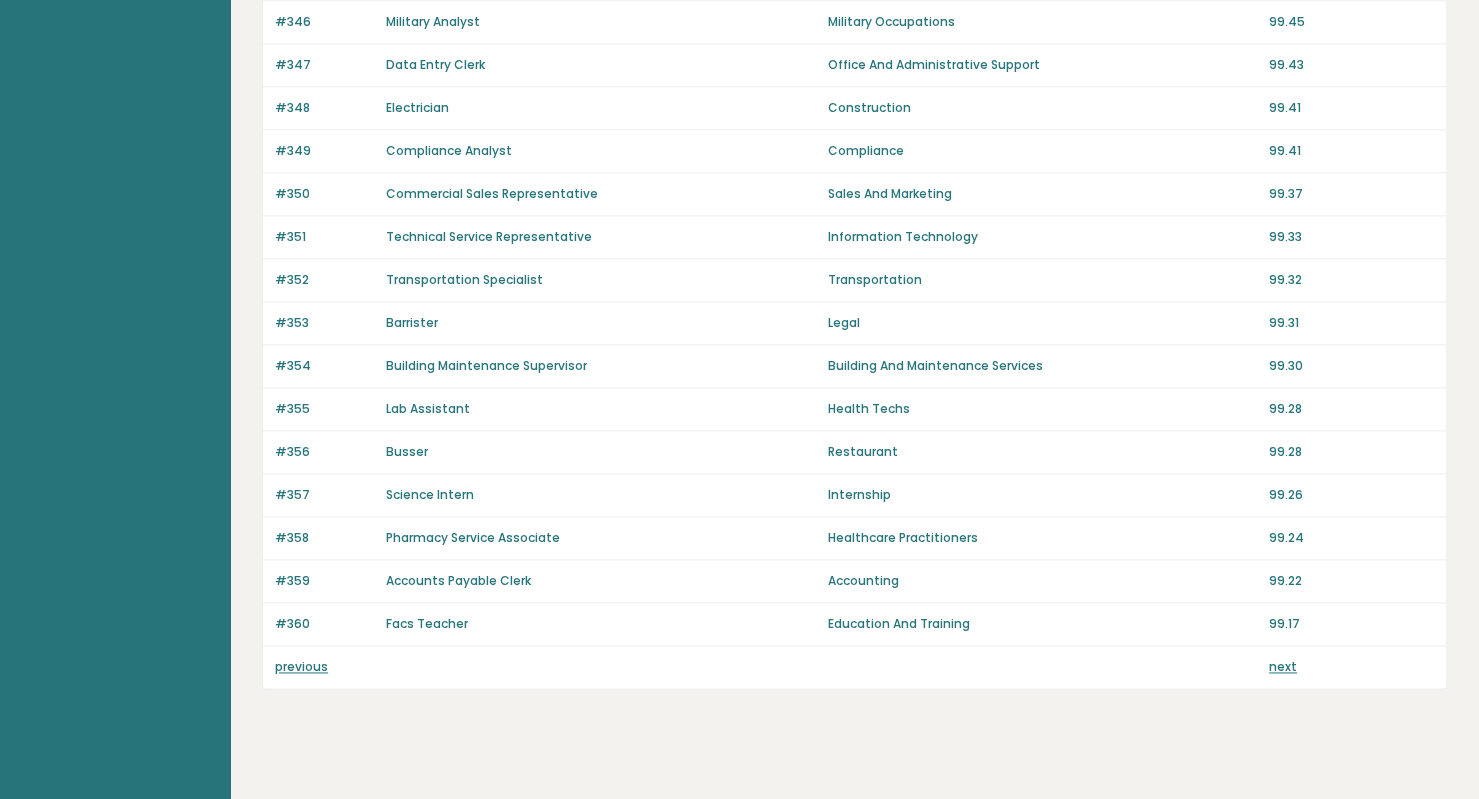 click on "next" at bounding box center (1283, 666) 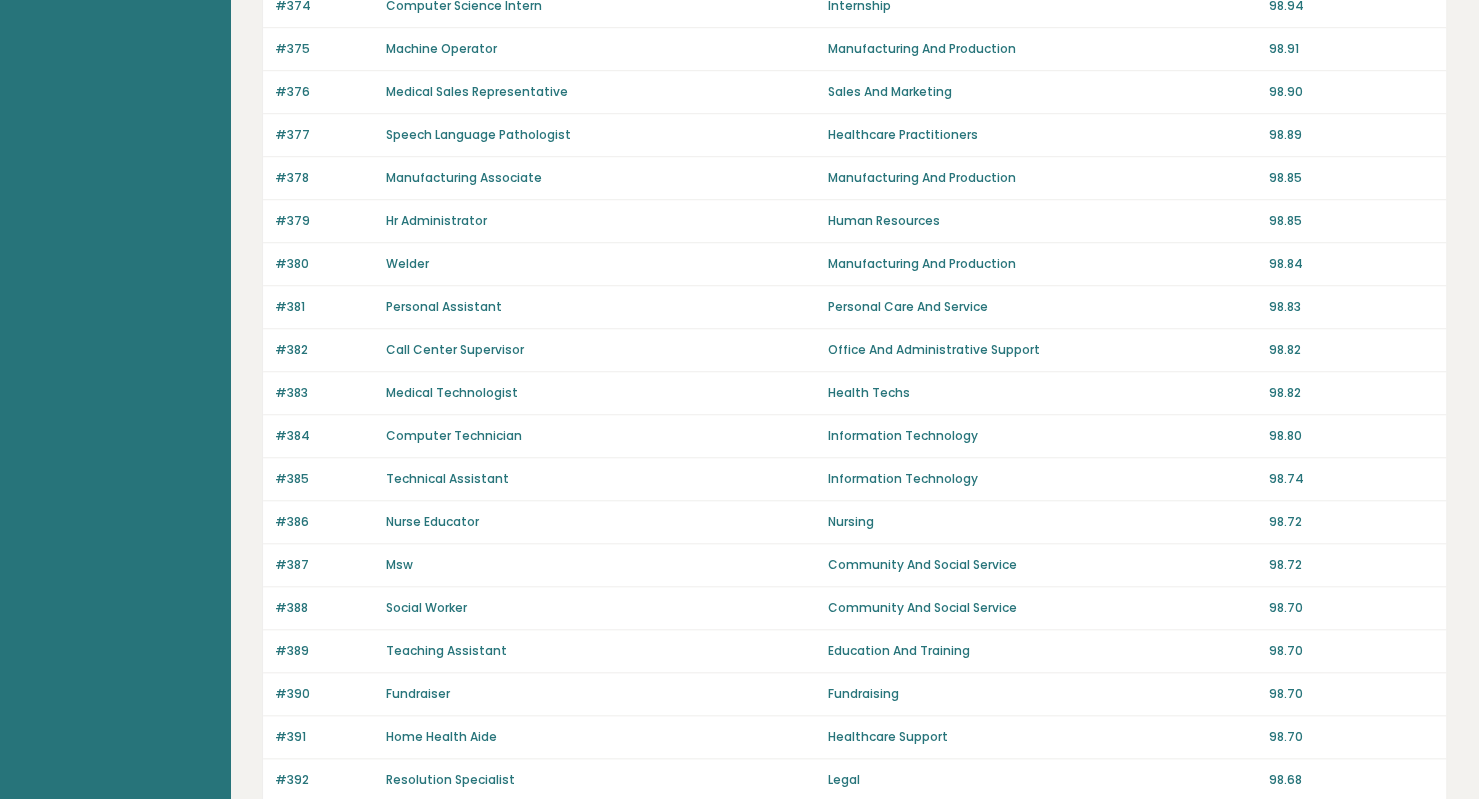 scroll, scrollTop: 1303, scrollLeft: 0, axis: vertical 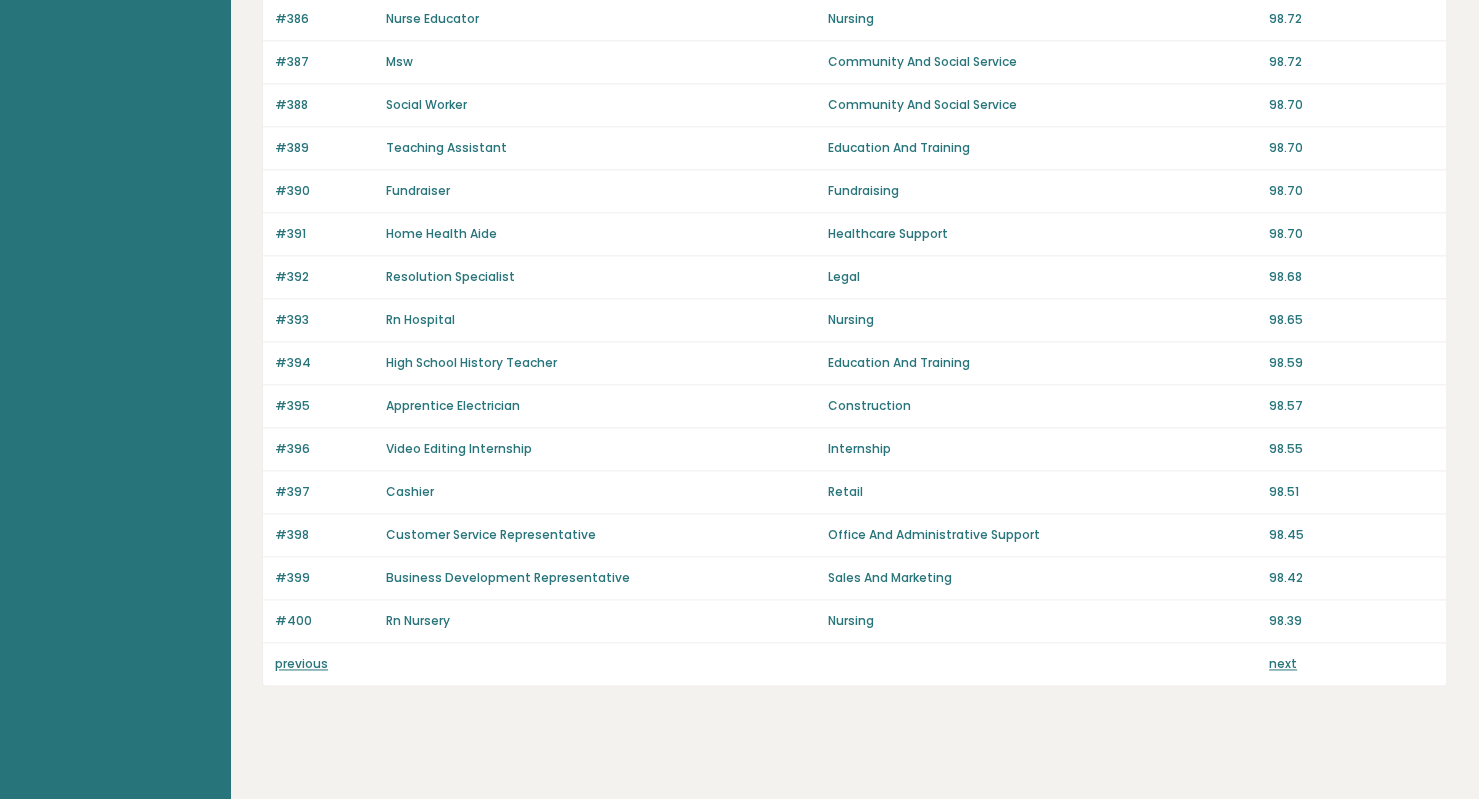 click on "previous" at bounding box center [301, 663] 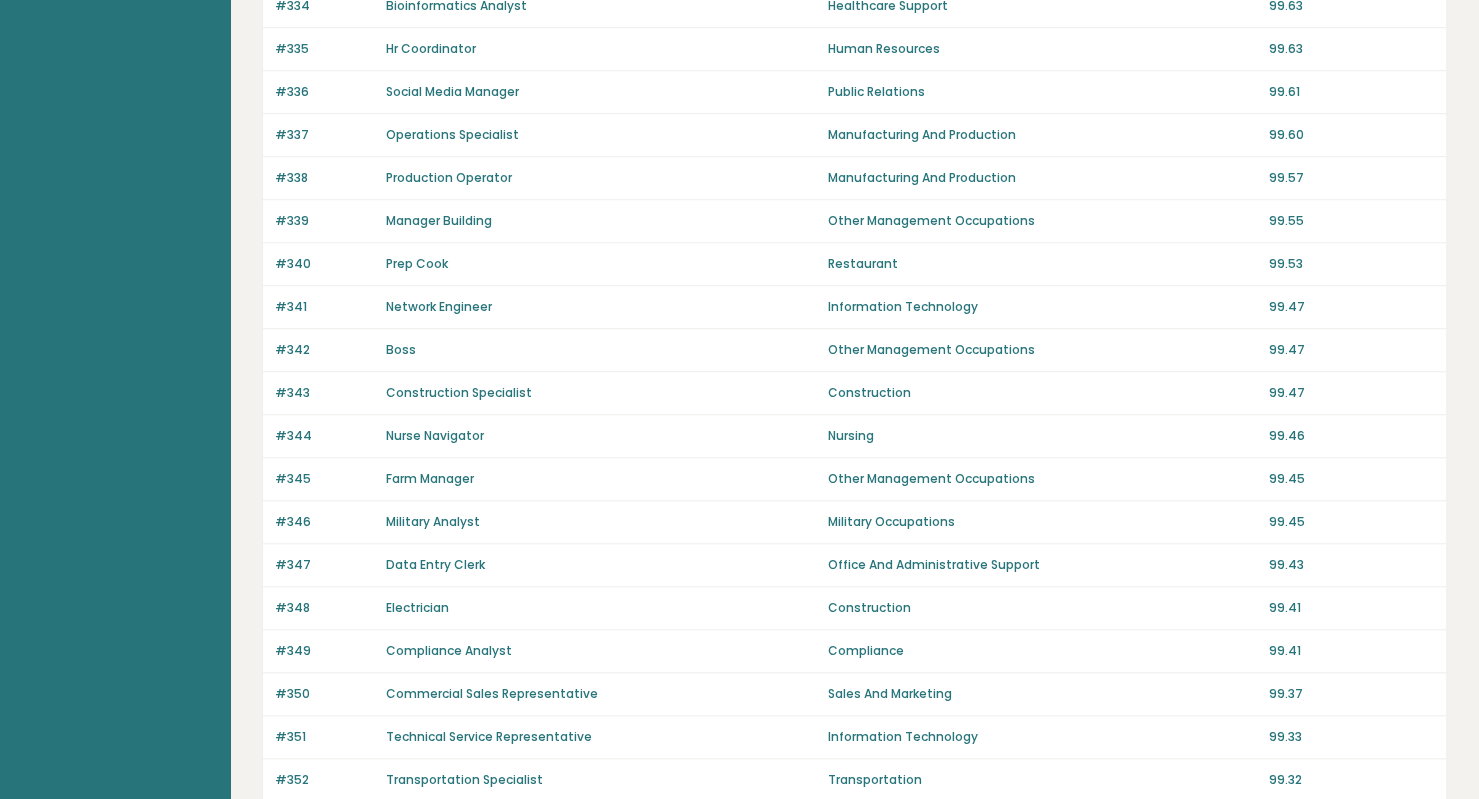 scroll, scrollTop: 1303, scrollLeft: 0, axis: vertical 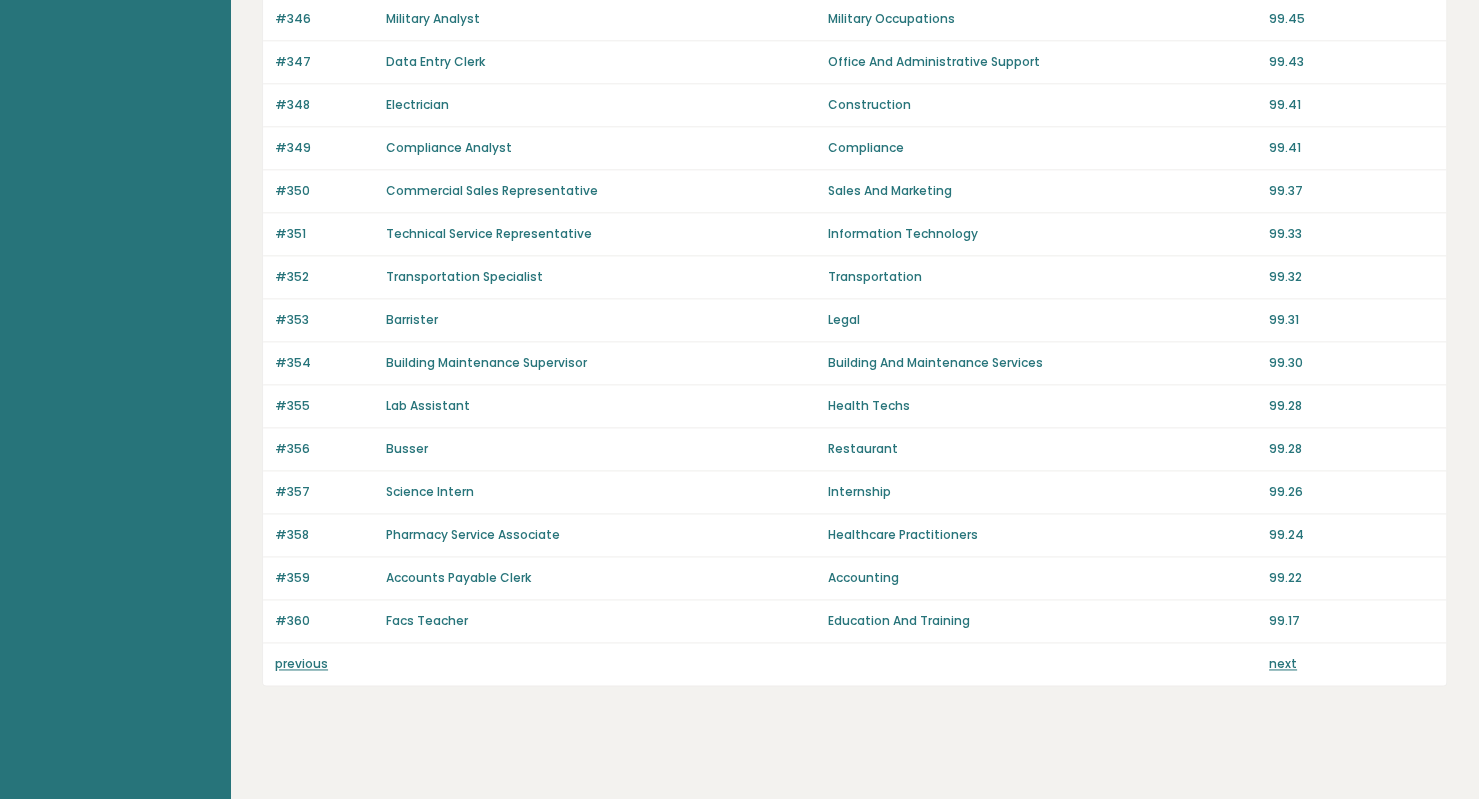 click on "previous" at bounding box center (301, 663) 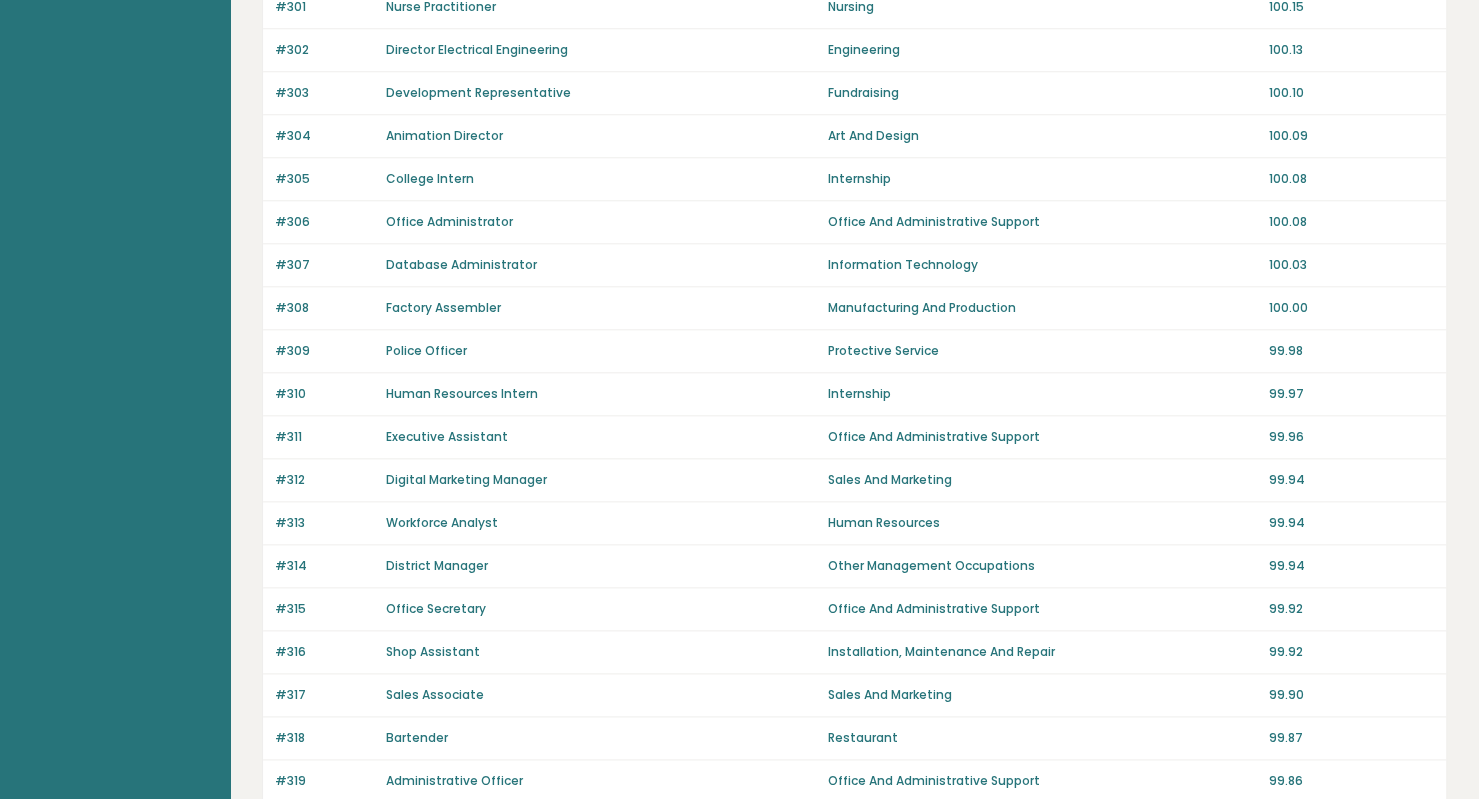 scroll, scrollTop: 1303, scrollLeft: 0, axis: vertical 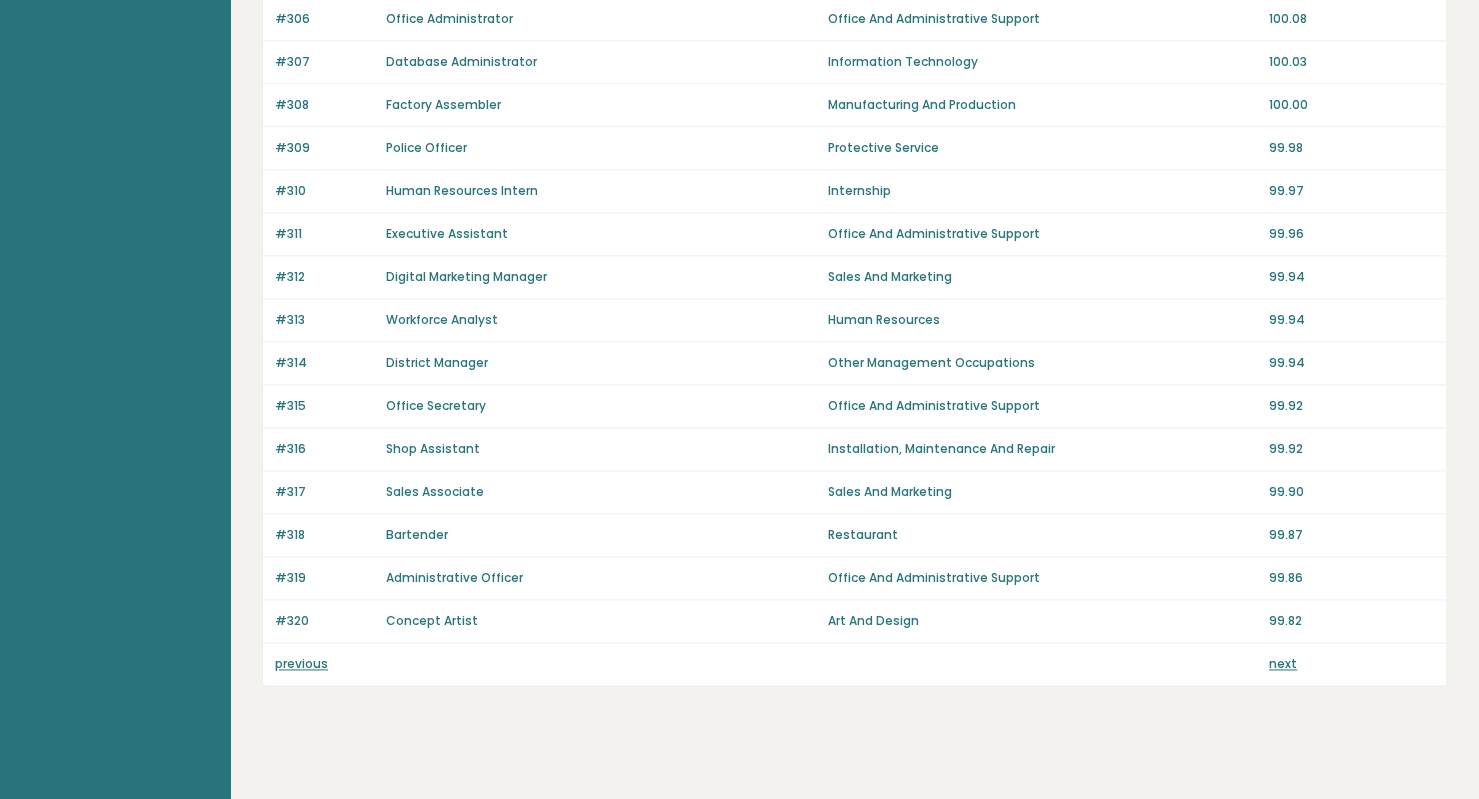 click on "previous" at bounding box center [301, 663] 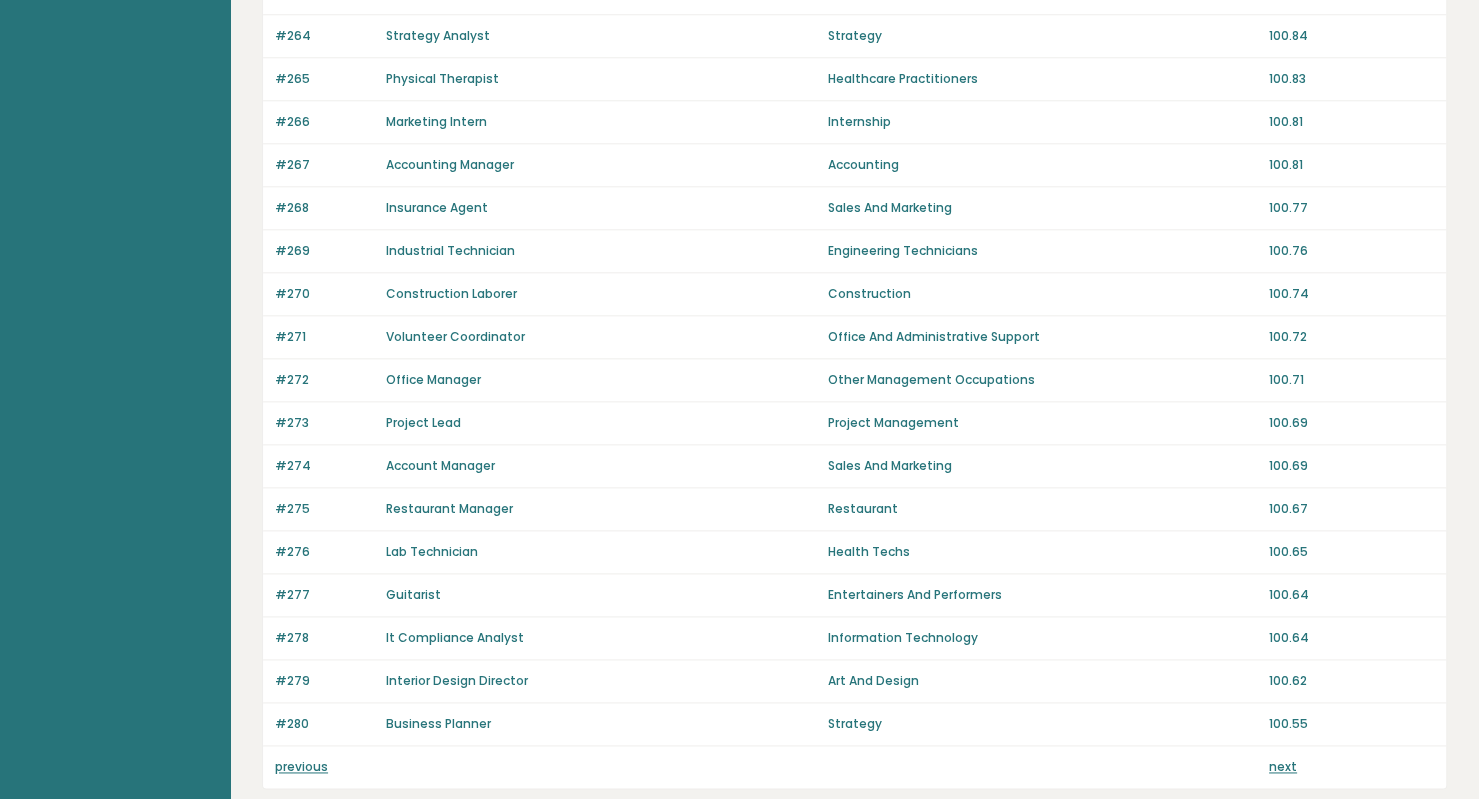 scroll, scrollTop: 1303, scrollLeft: 0, axis: vertical 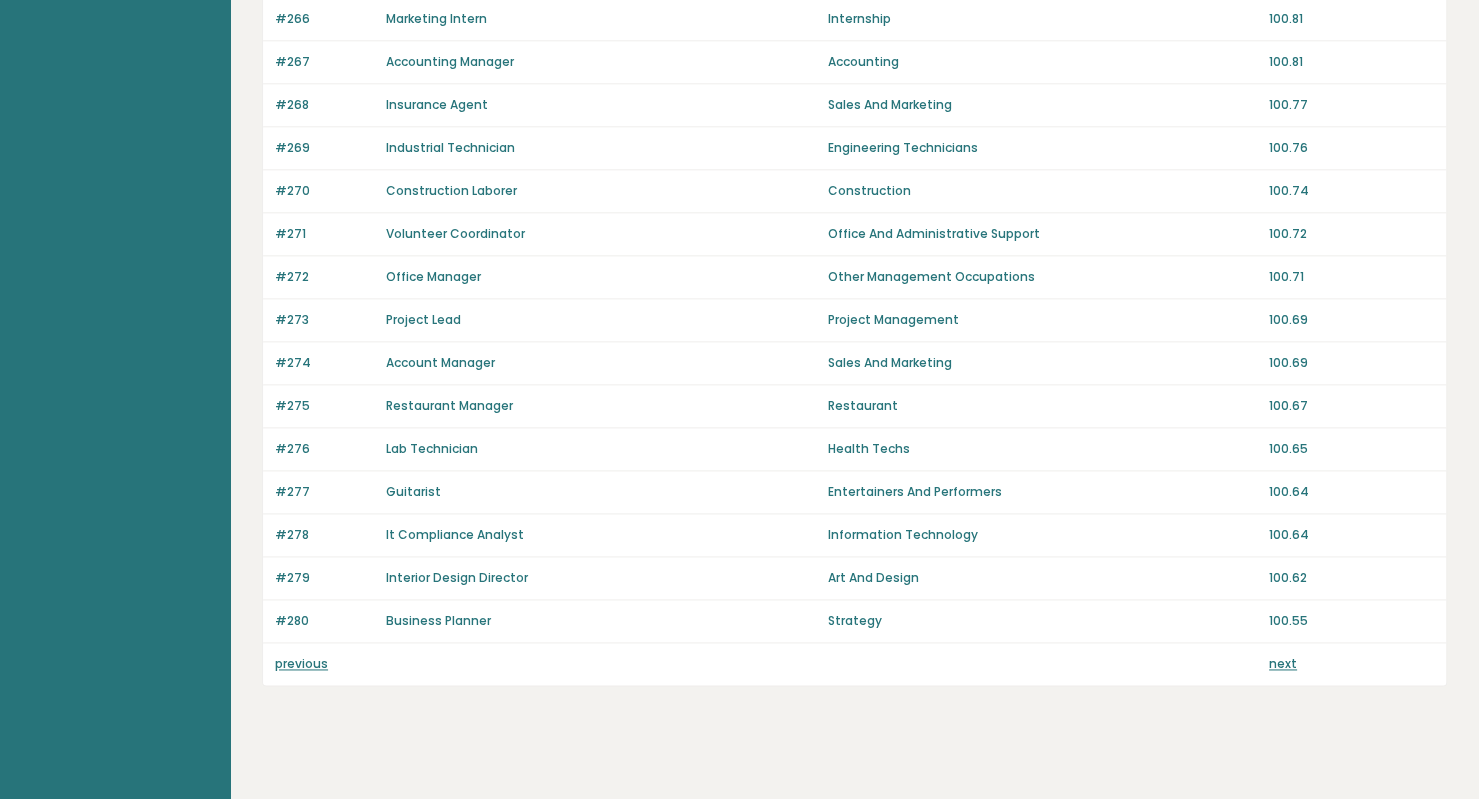 click on "previous" at bounding box center [301, 663] 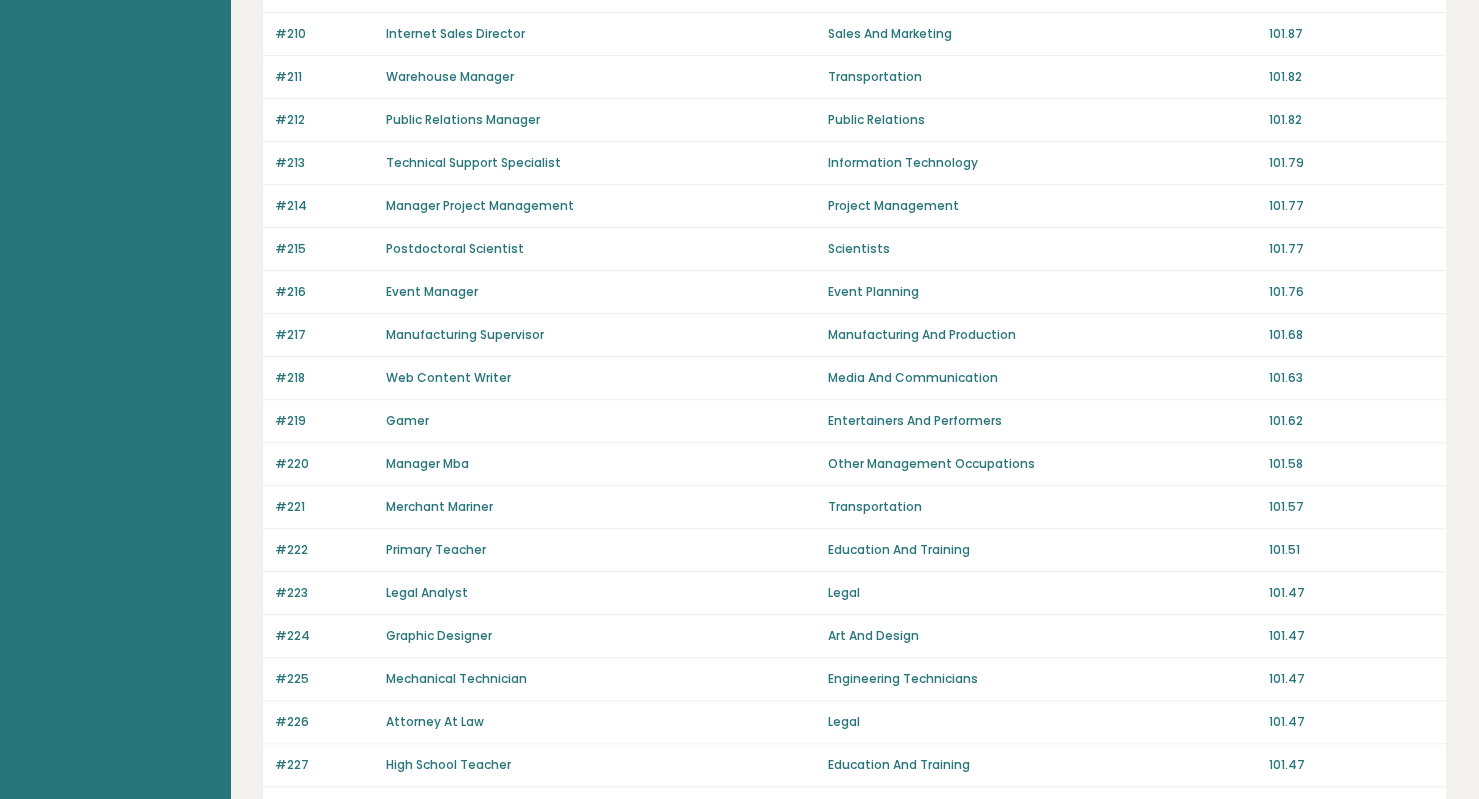 scroll, scrollTop: 1300, scrollLeft: 0, axis: vertical 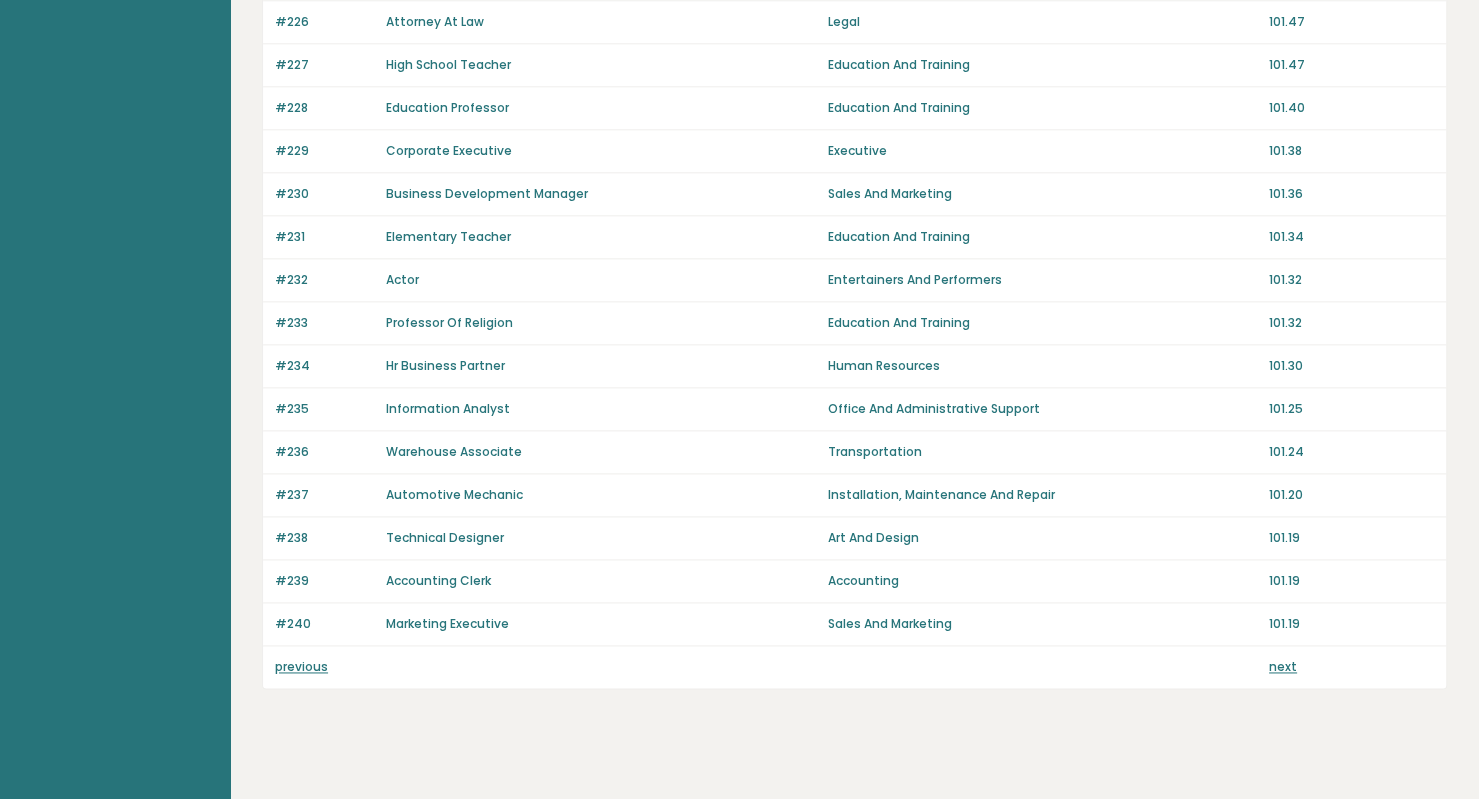 click on "previous" at bounding box center (301, 666) 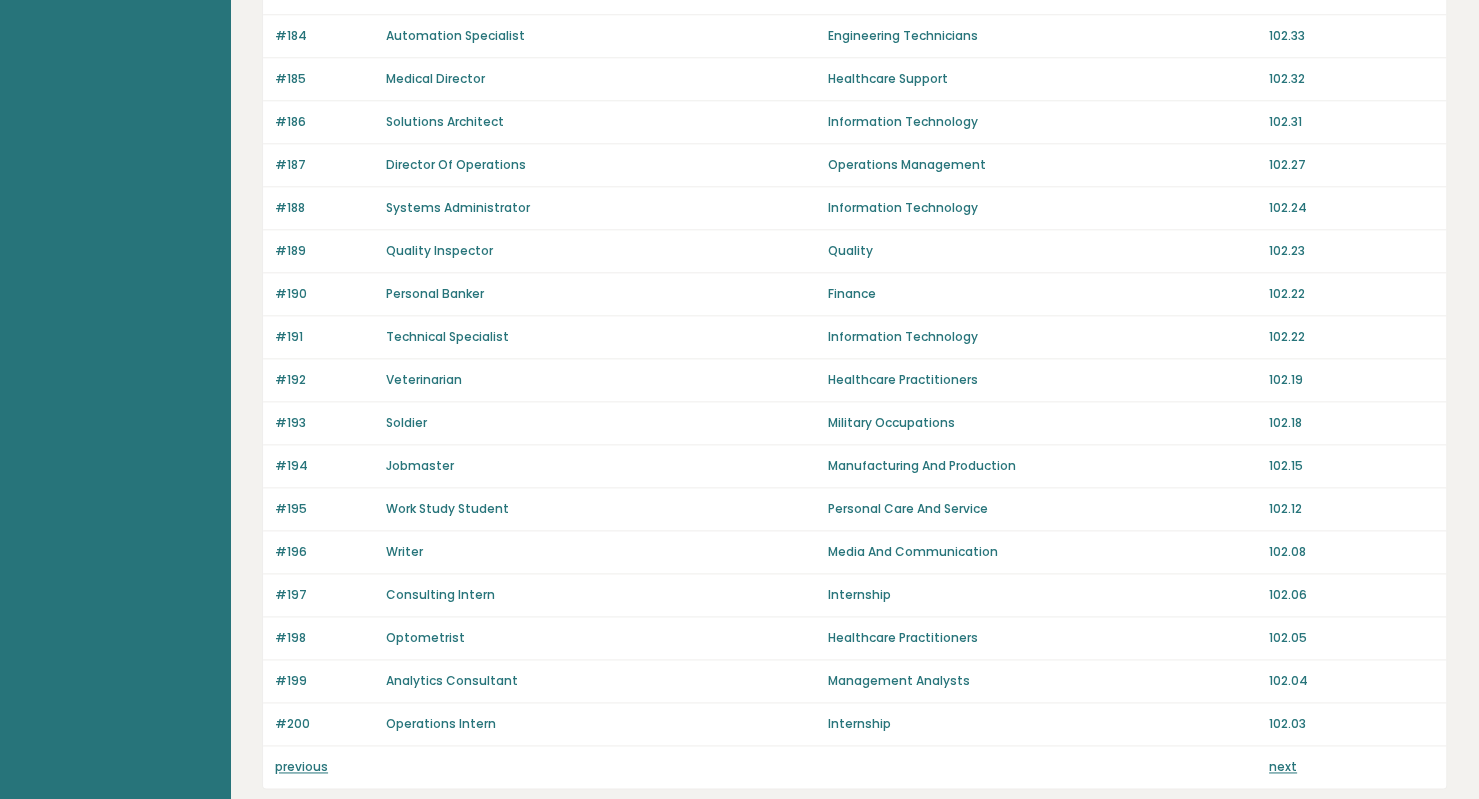 scroll, scrollTop: 1303, scrollLeft: 0, axis: vertical 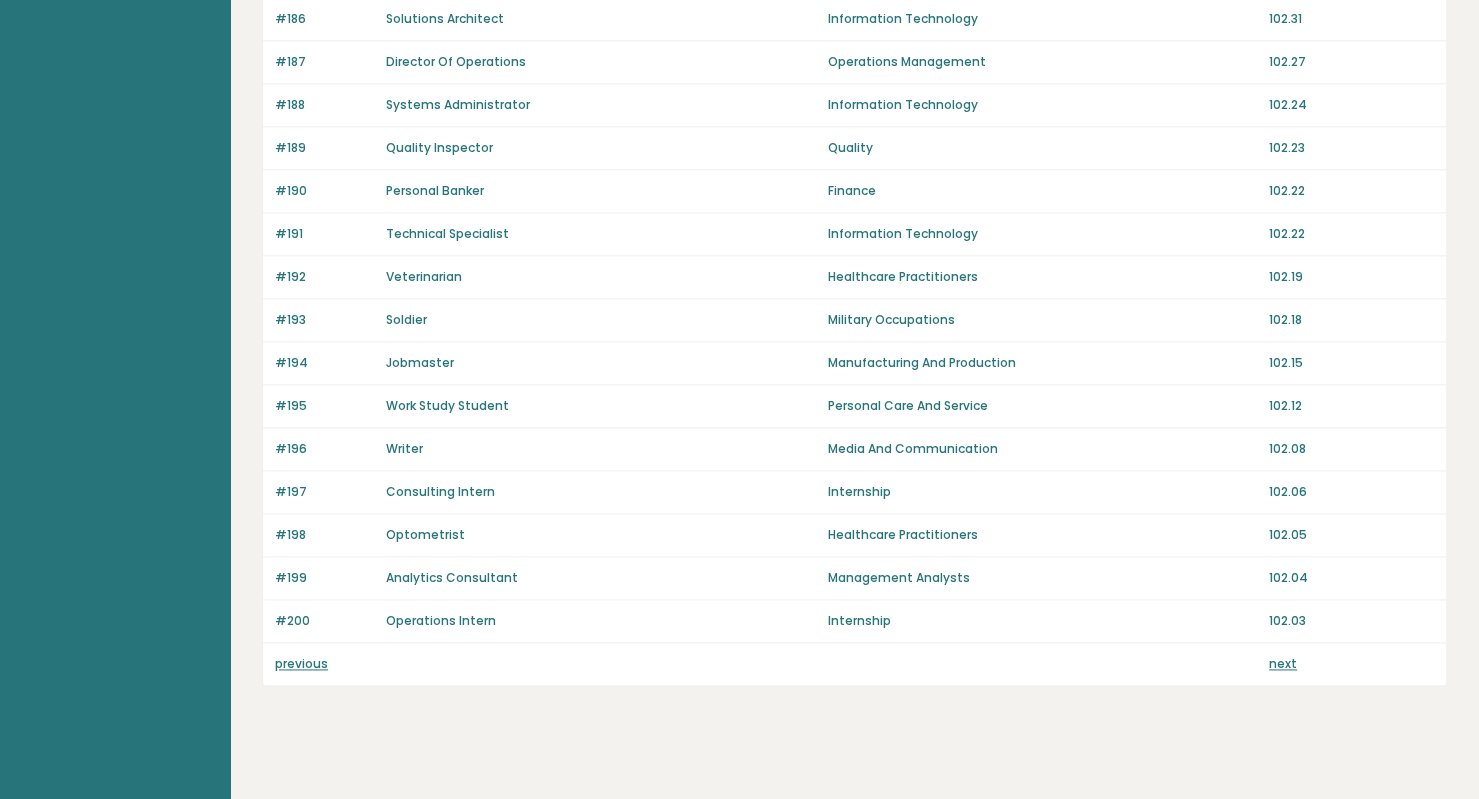 click on "previous" at bounding box center [301, 663] 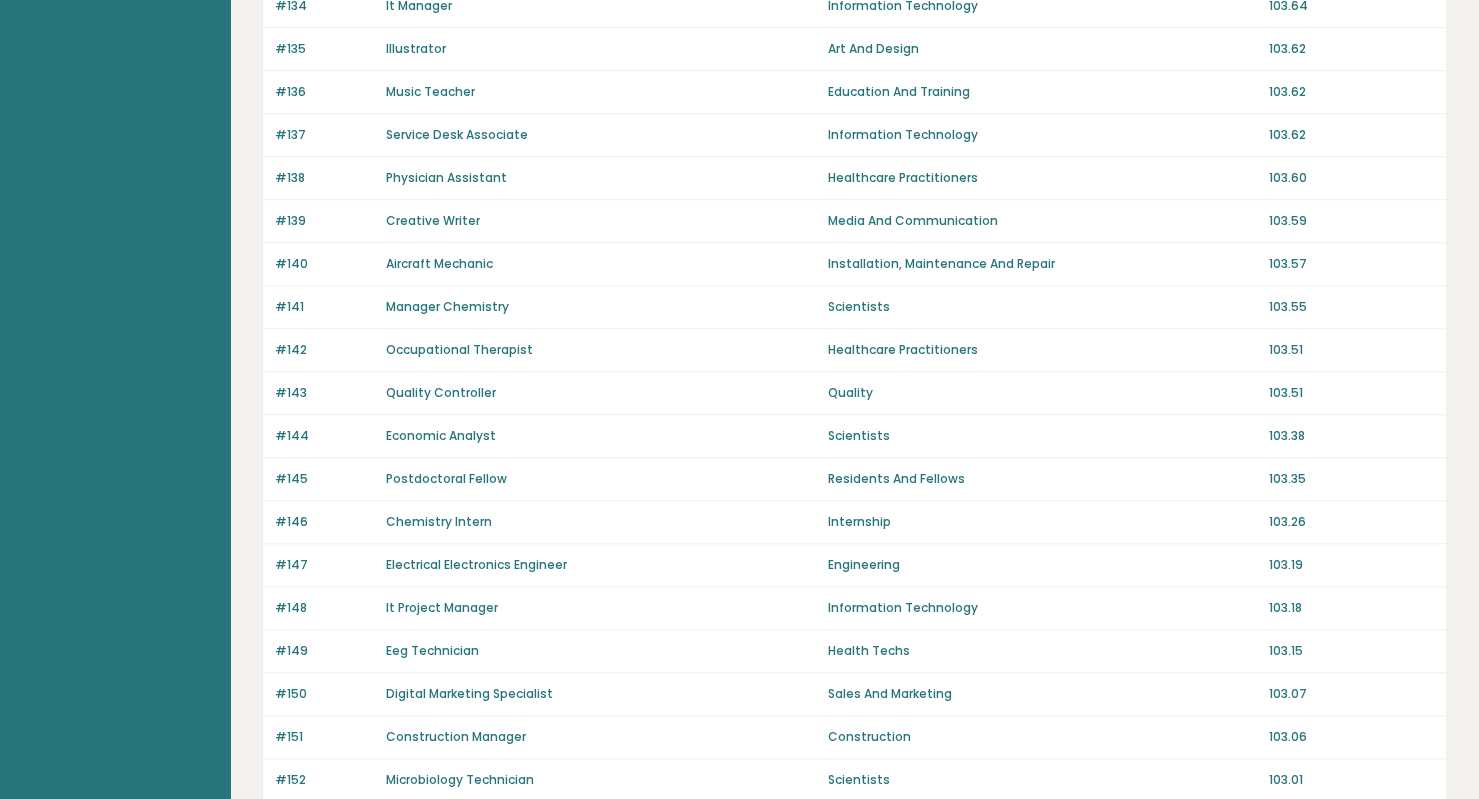 scroll, scrollTop: 1303, scrollLeft: 0, axis: vertical 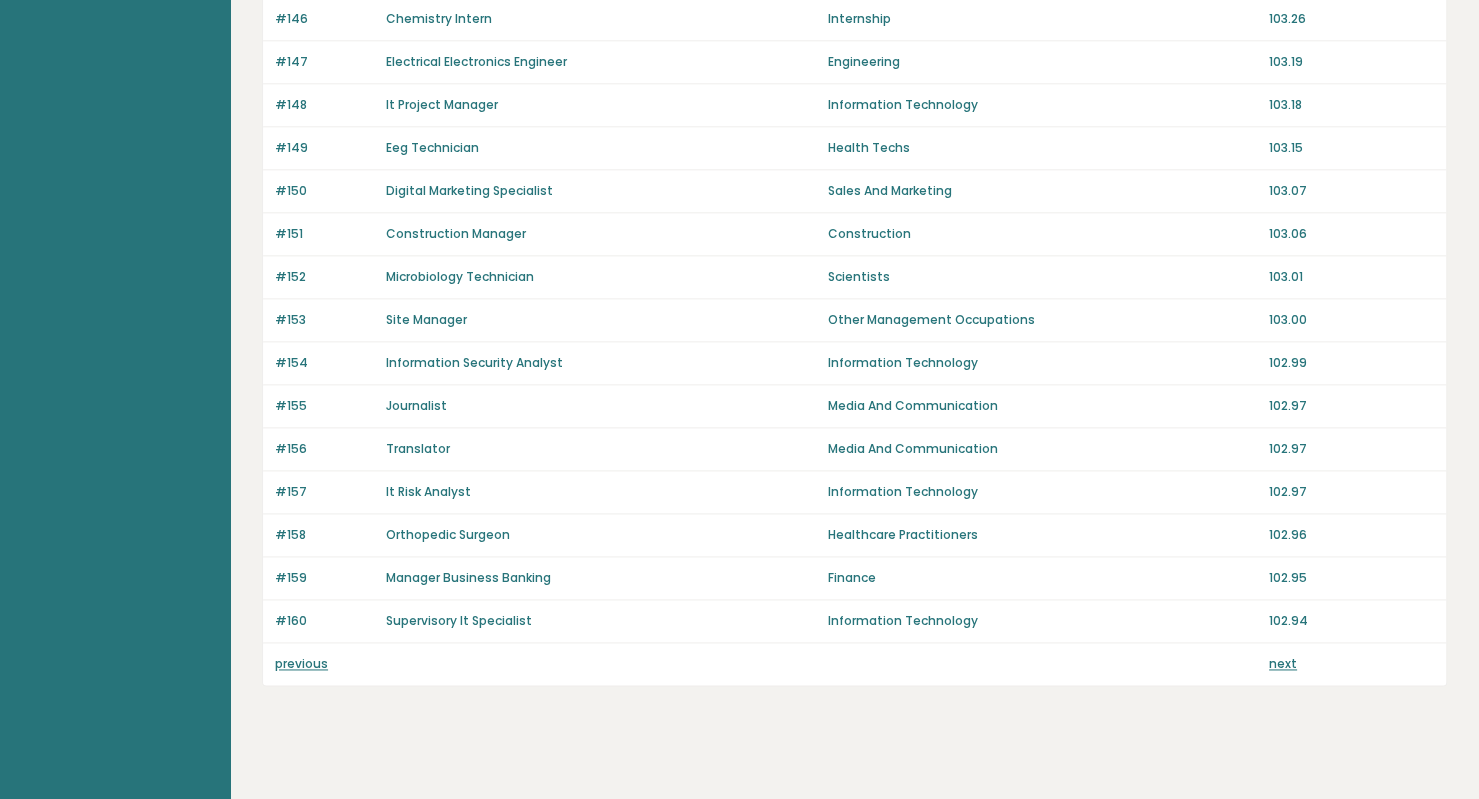 click on "previous" at bounding box center [301, 663] 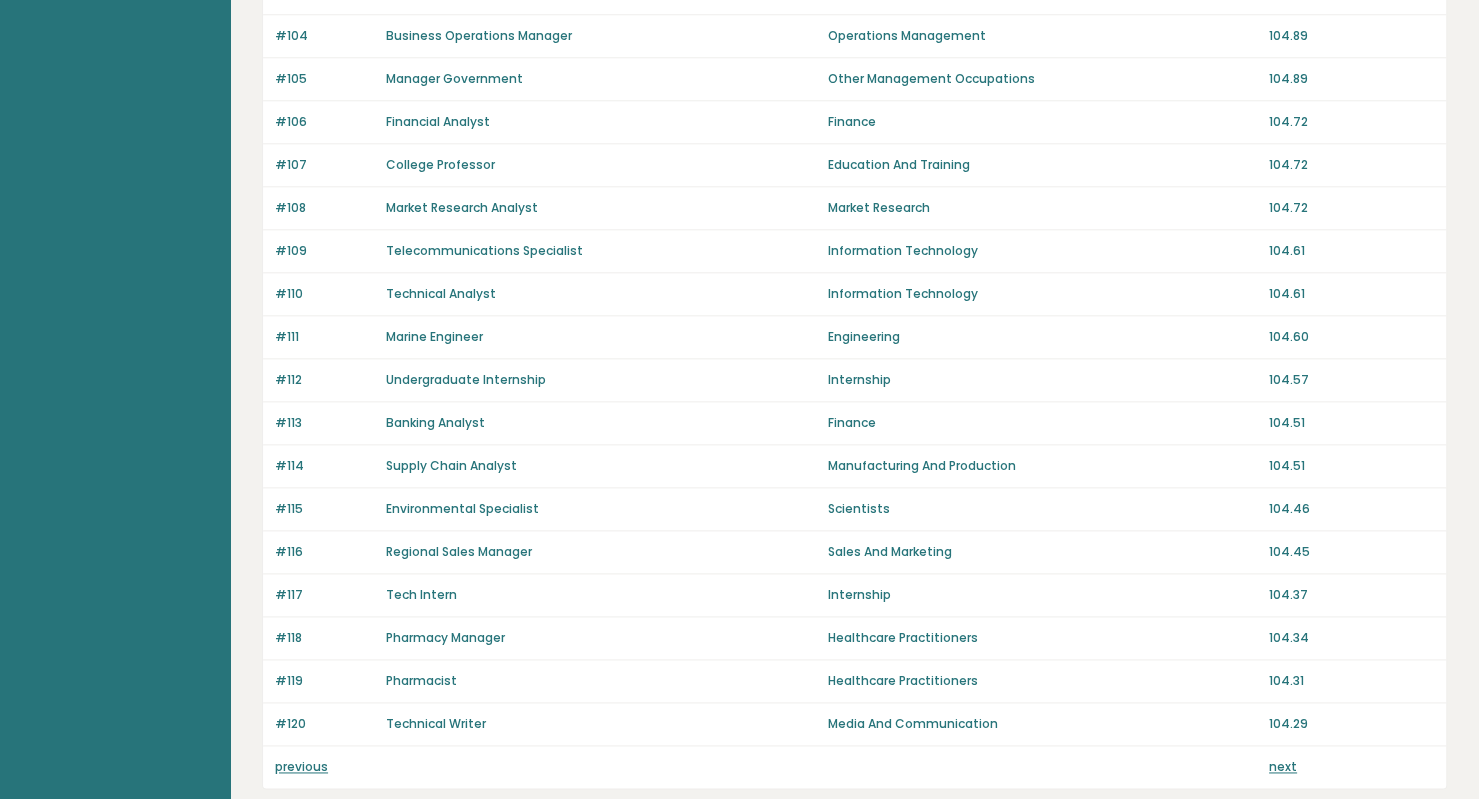 scroll, scrollTop: 1303, scrollLeft: 0, axis: vertical 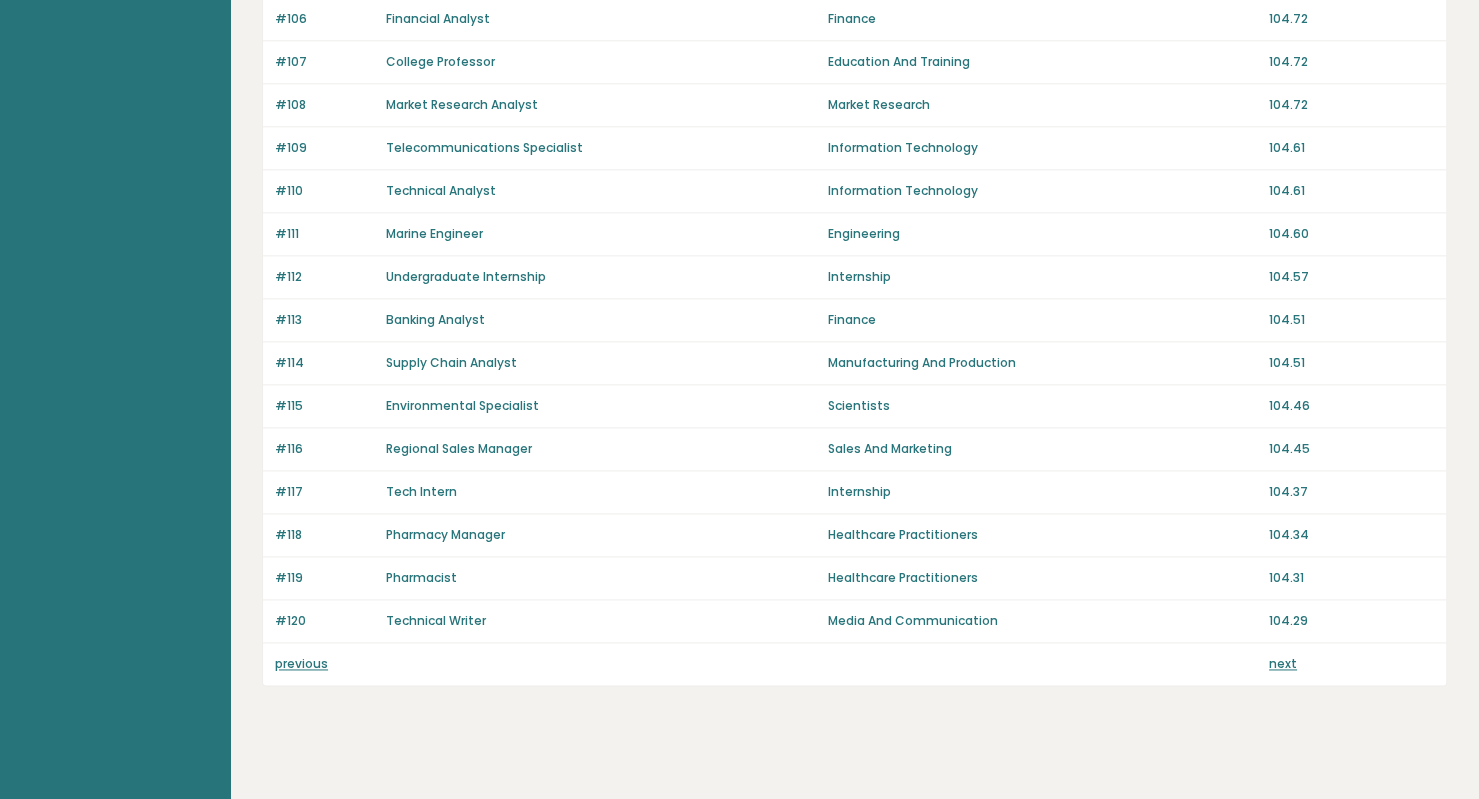 click on "previous" at bounding box center (301, 663) 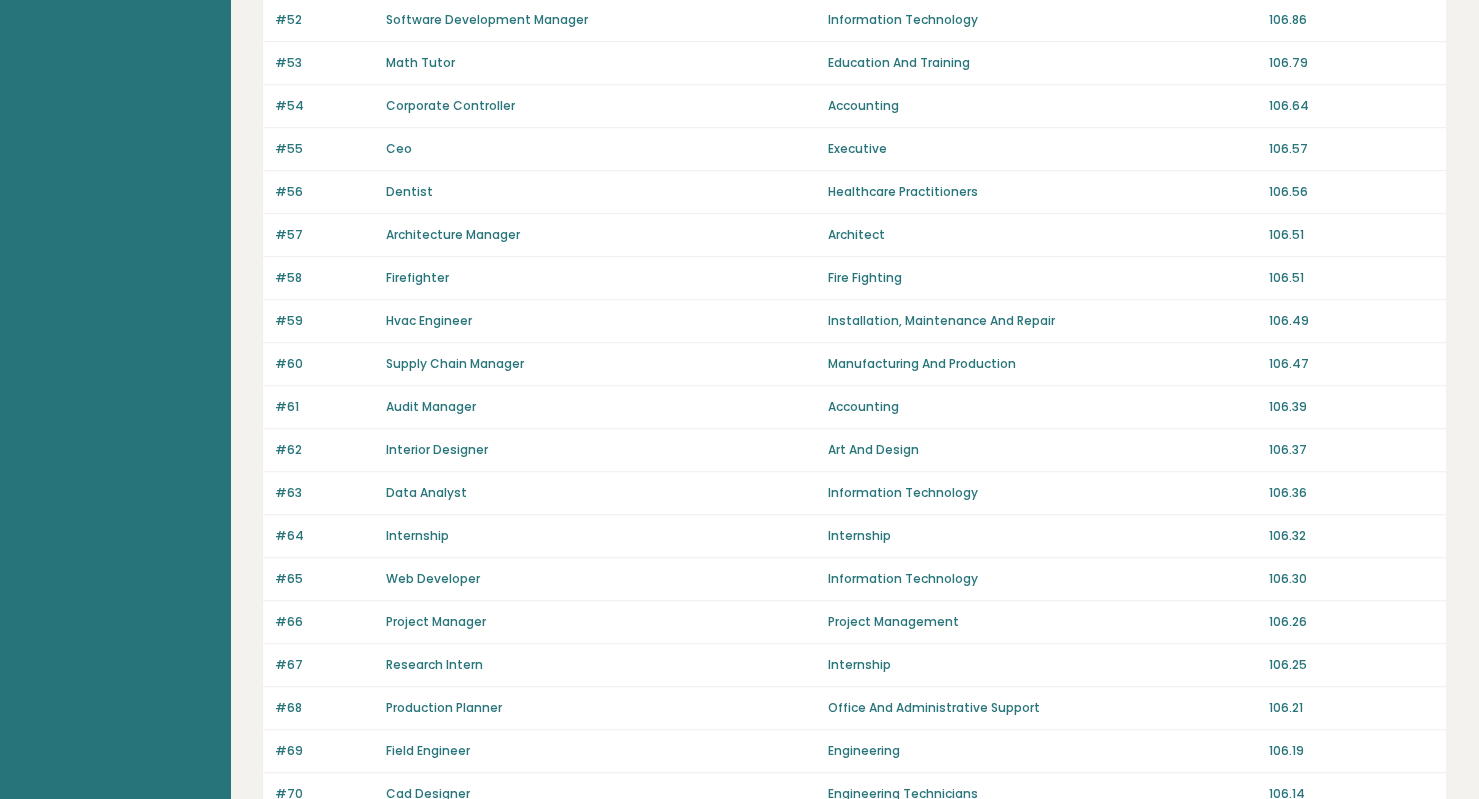 scroll, scrollTop: 1303, scrollLeft: 0, axis: vertical 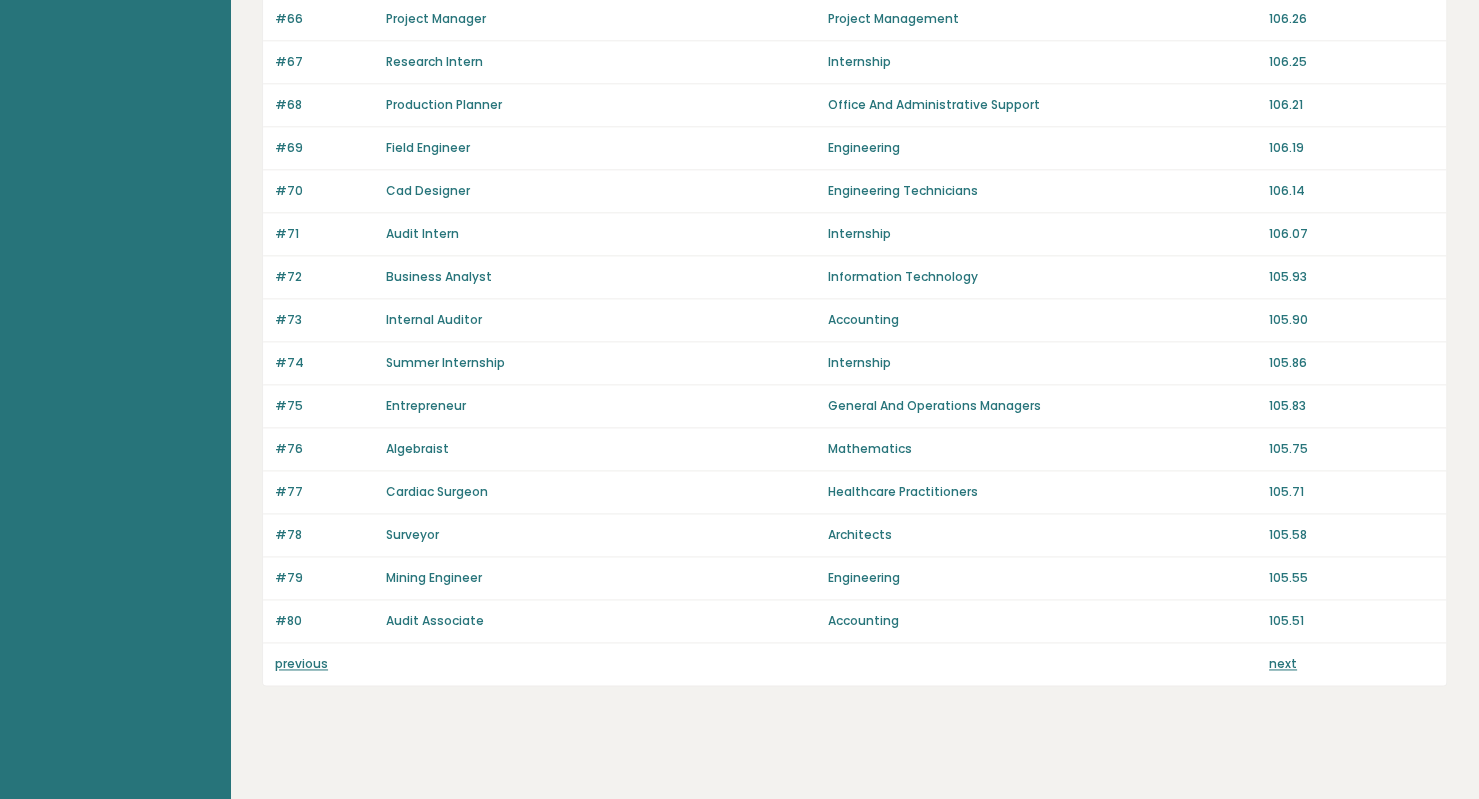 click on "previous" at bounding box center (301, 663) 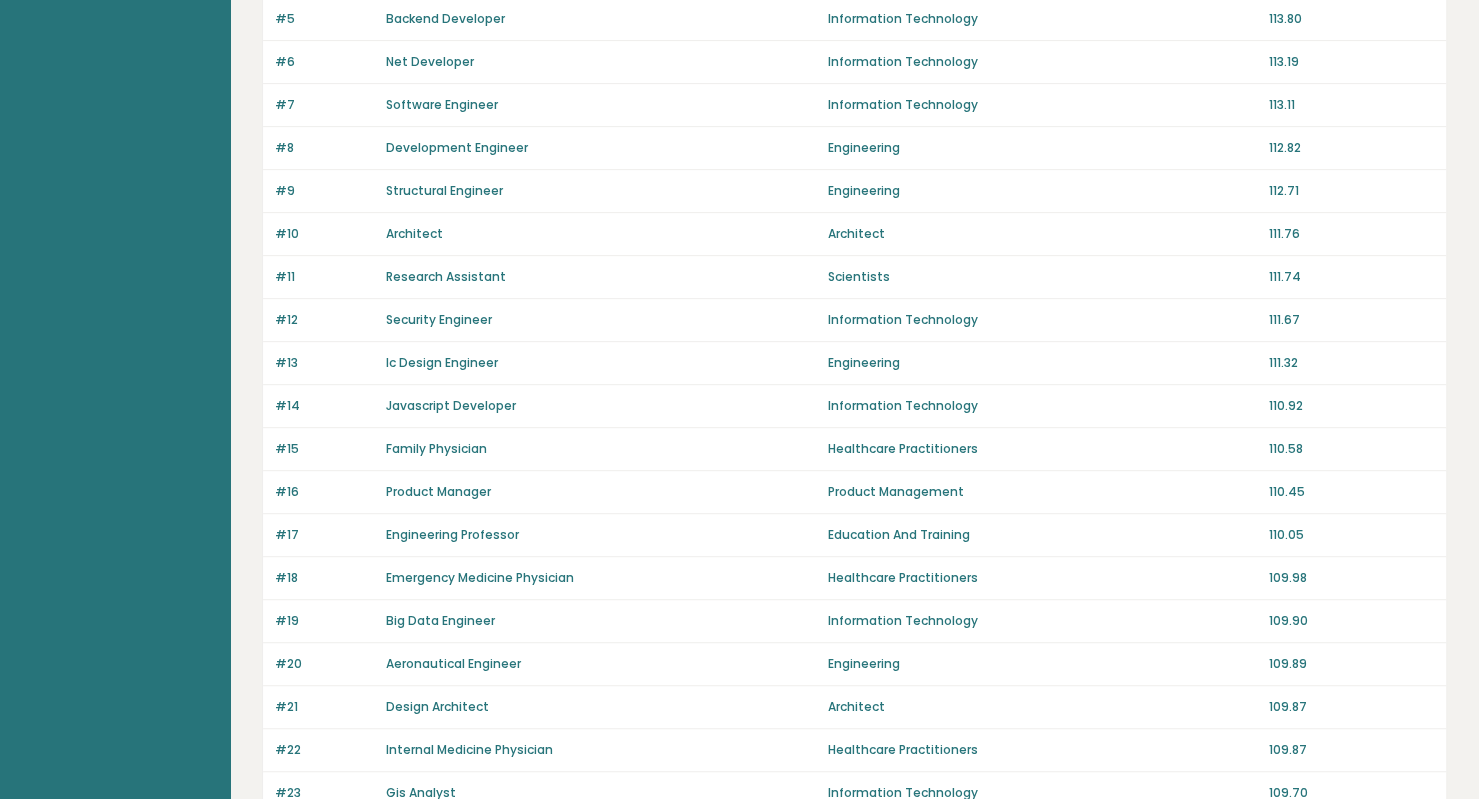 scroll, scrollTop: 0, scrollLeft: 0, axis: both 